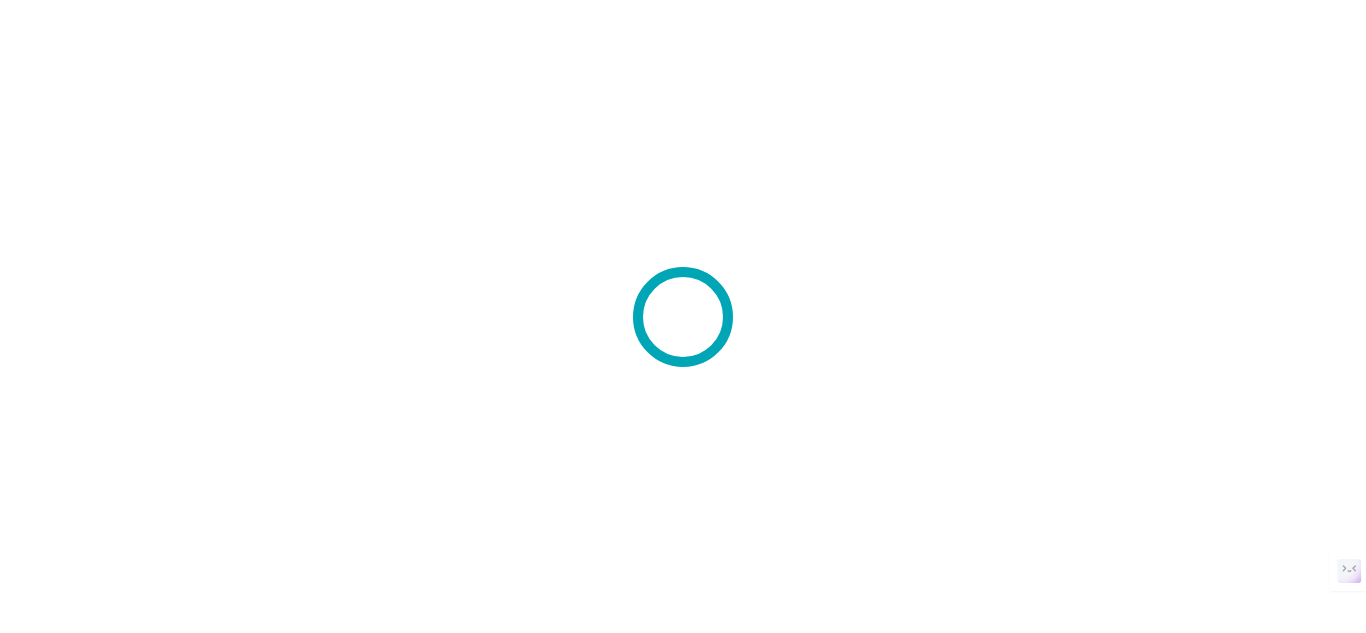 scroll, scrollTop: 0, scrollLeft: 0, axis: both 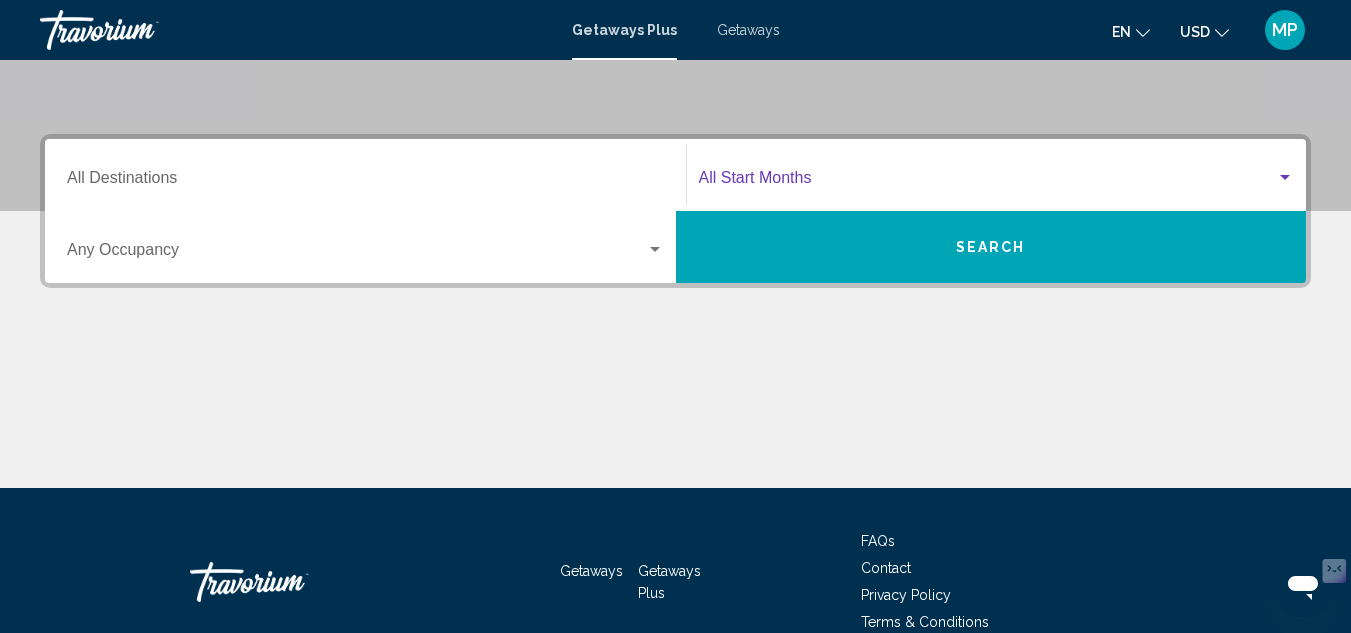 click at bounding box center [1285, 177] 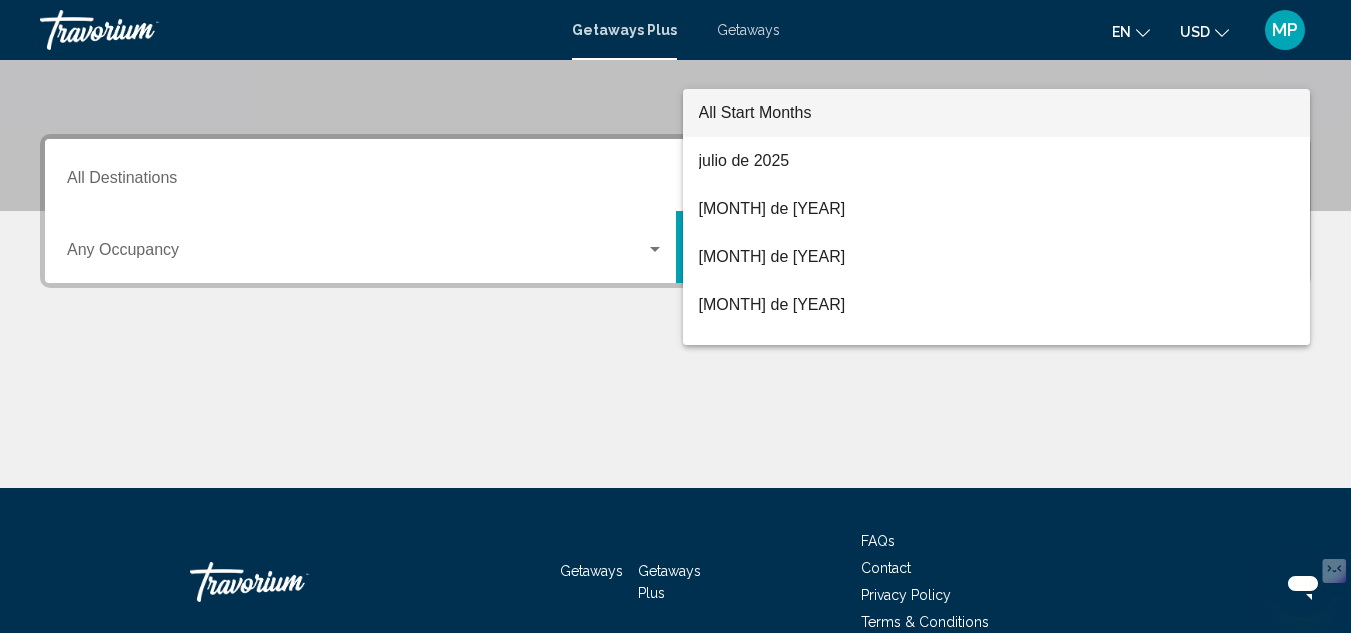 scroll, scrollTop: 458, scrollLeft: 0, axis: vertical 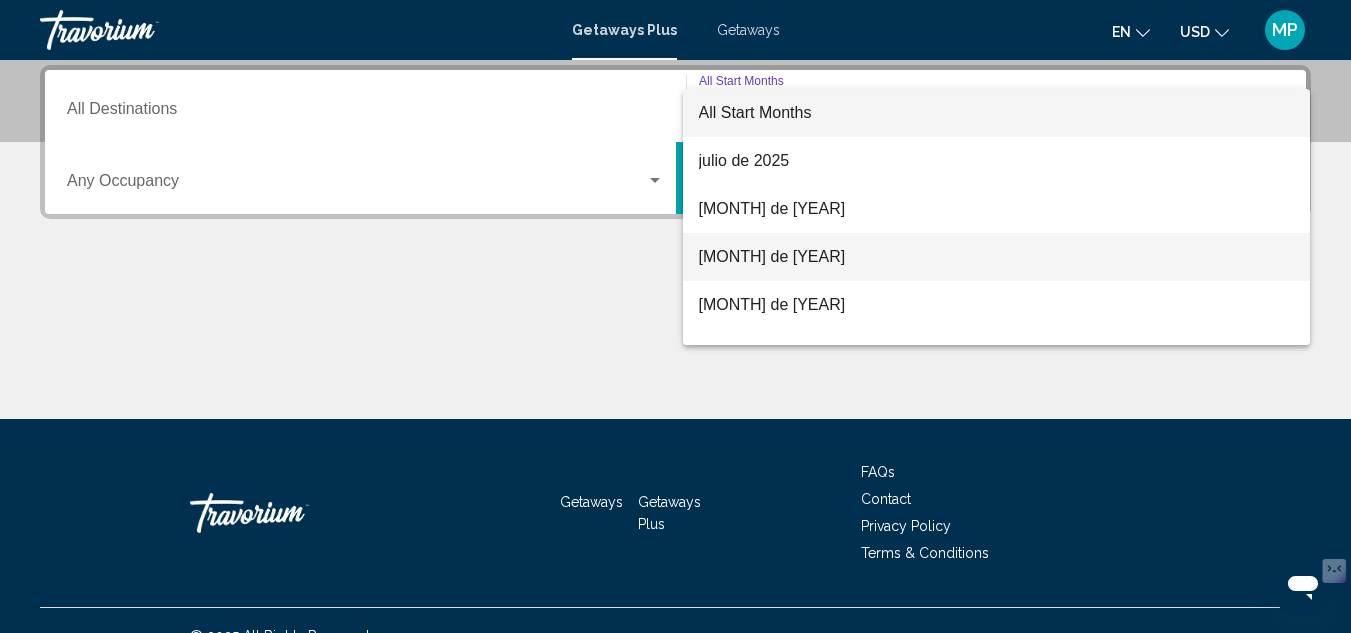 click on "[MONTH] de [YEAR]" at bounding box center [997, 257] 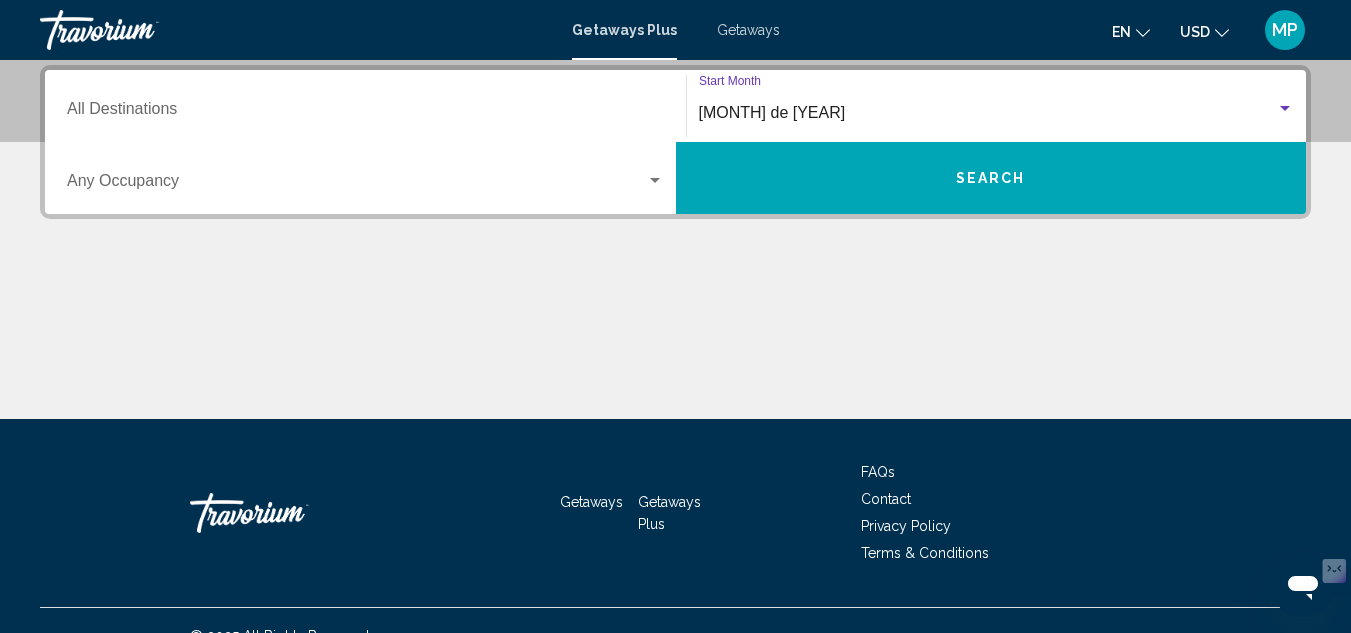 click at bounding box center [655, 180] 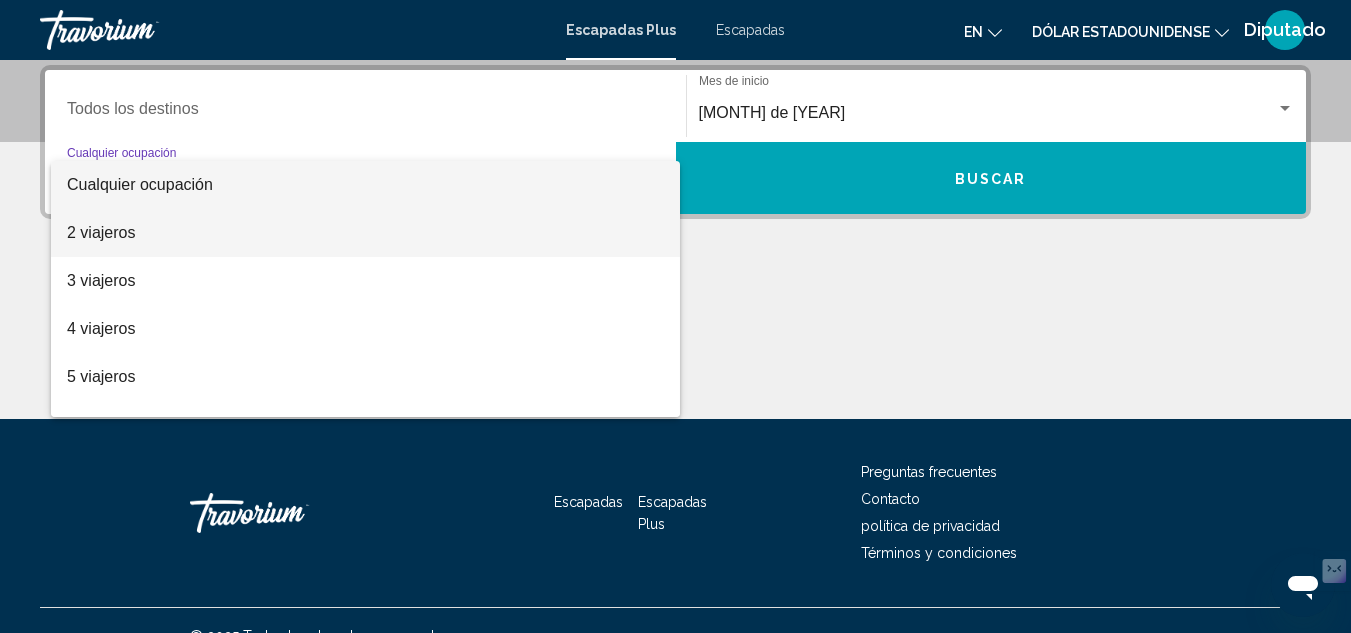click on "2 viajeros" at bounding box center [365, 233] 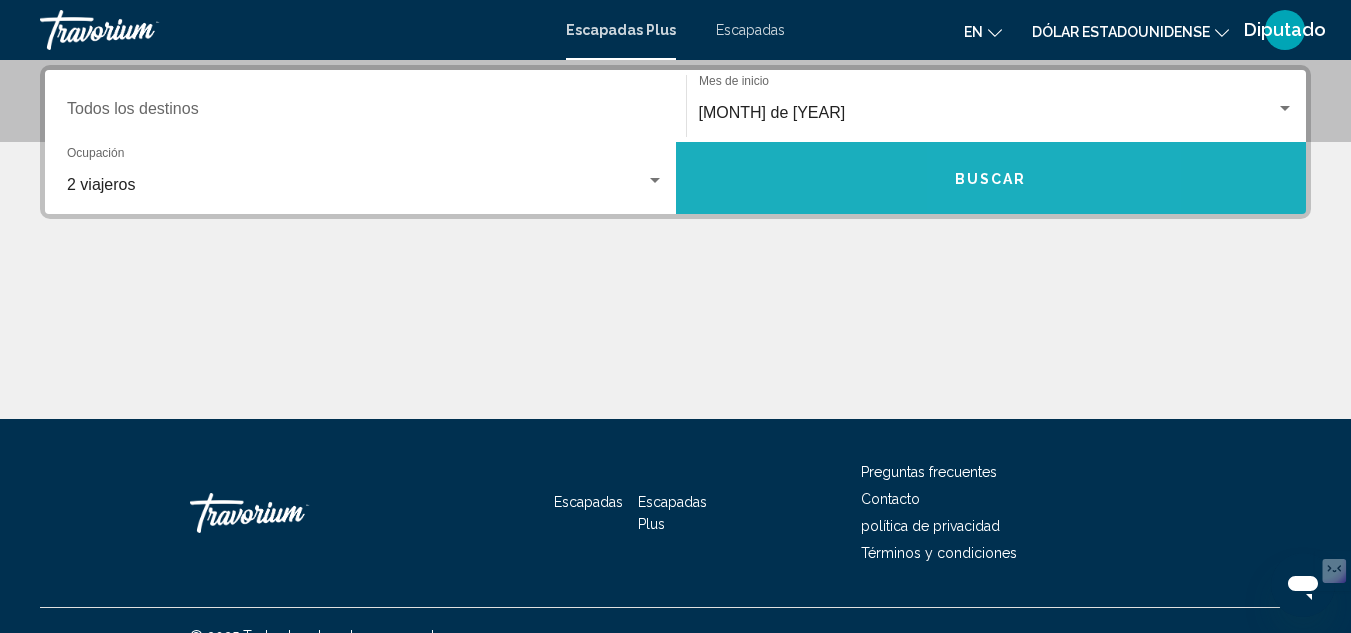 click on "Buscar" at bounding box center [991, 178] 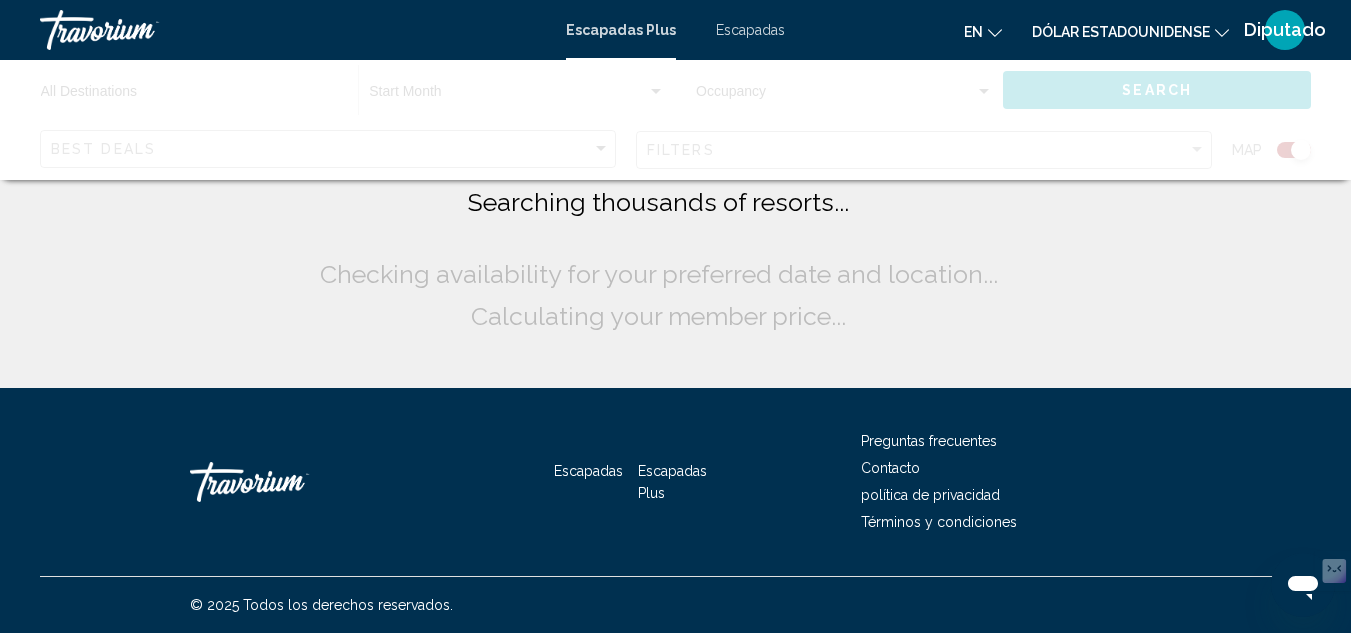 scroll, scrollTop: 0, scrollLeft: 0, axis: both 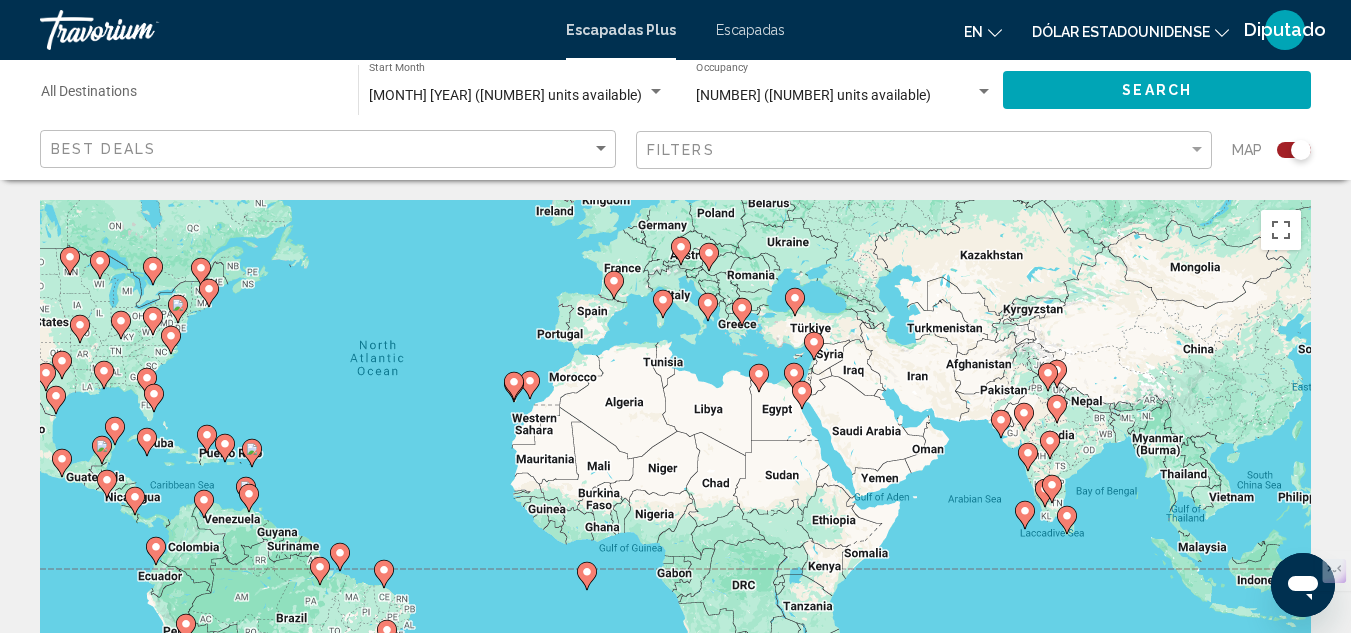 drag, startPoint x: 703, startPoint y: 406, endPoint x: 463, endPoint y: 296, distance: 264.00757 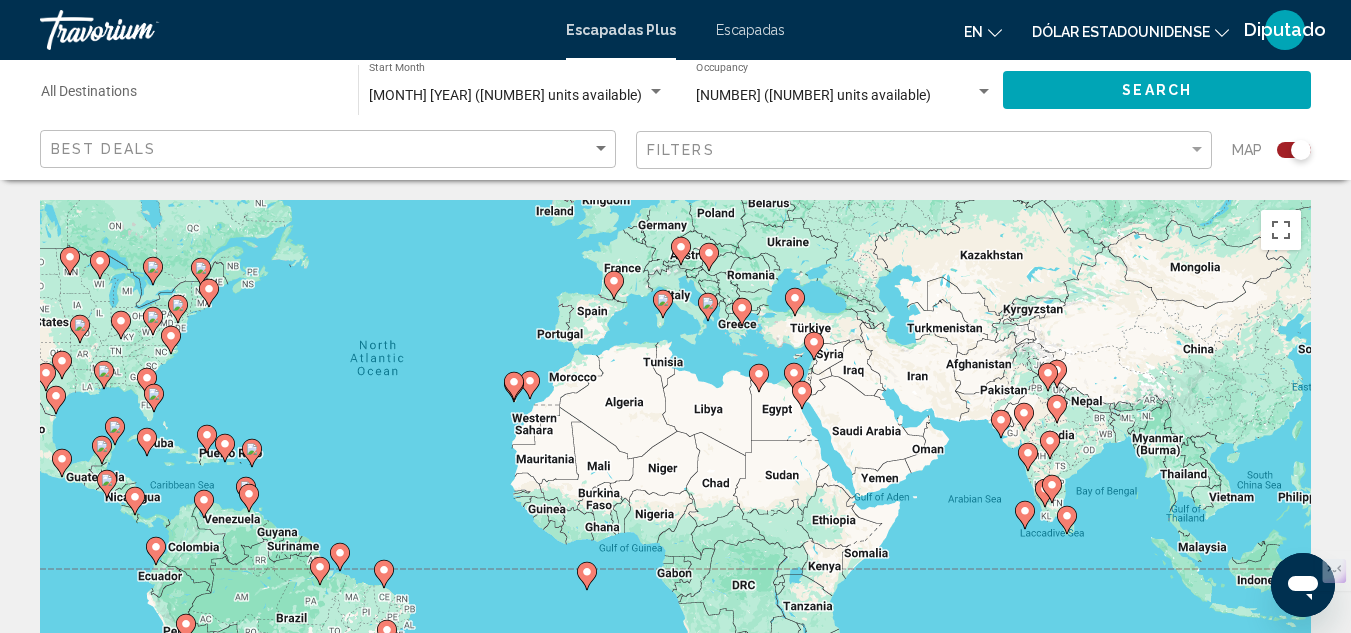 click on "To activate drag with keyboard, press Alt + Enter. Once in keyboard drag state, use the arrow keys to move the marker. To complete the drag, press the Enter key. To cancel, press Escape." at bounding box center [675, 500] 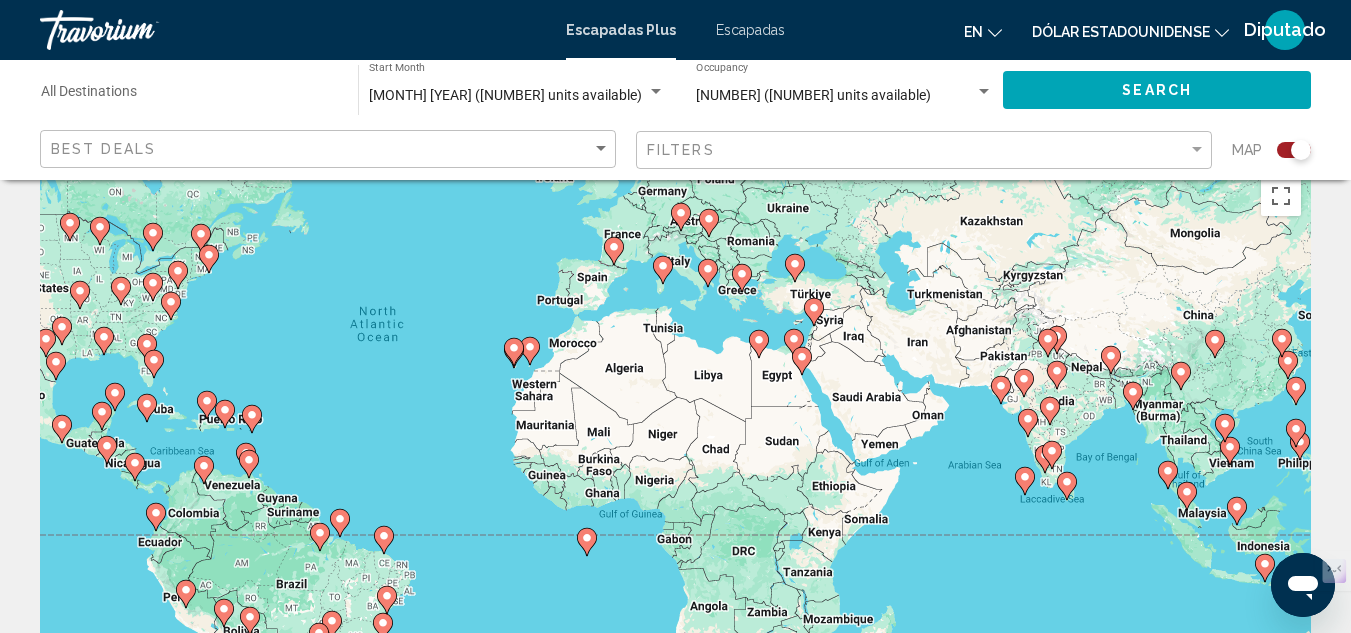 scroll, scrollTop: 0, scrollLeft: 0, axis: both 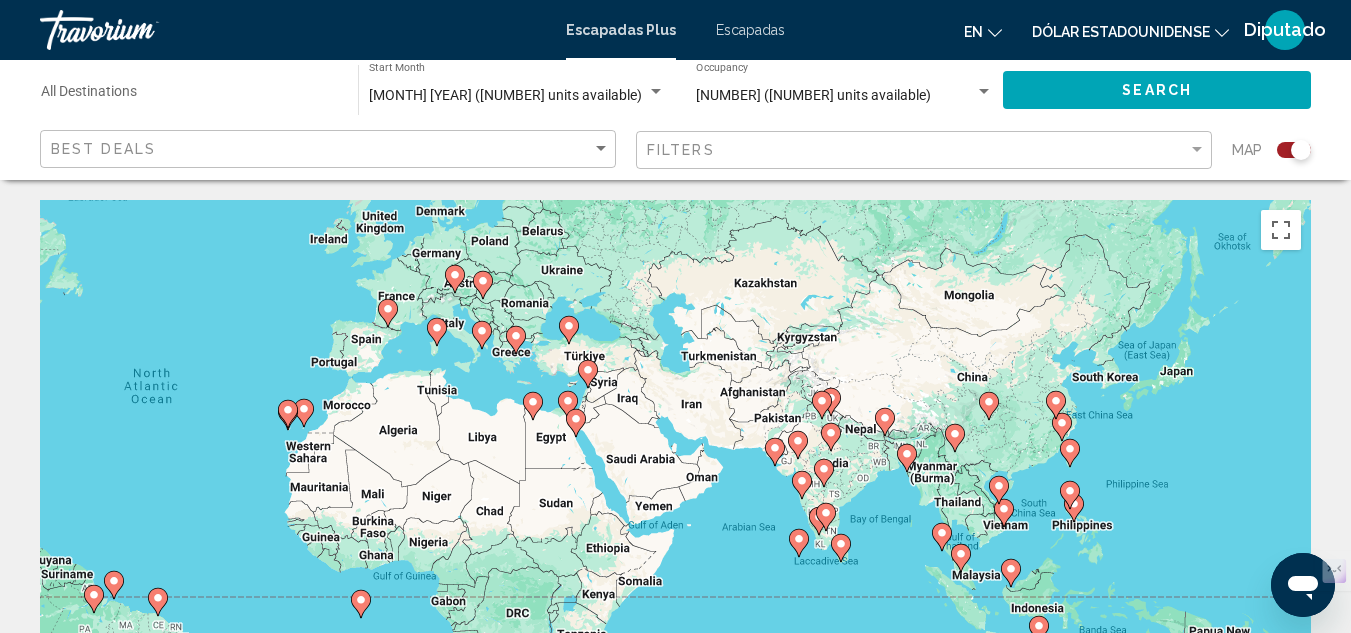 drag, startPoint x: 789, startPoint y: 381, endPoint x: 561, endPoint y: 409, distance: 229.71286 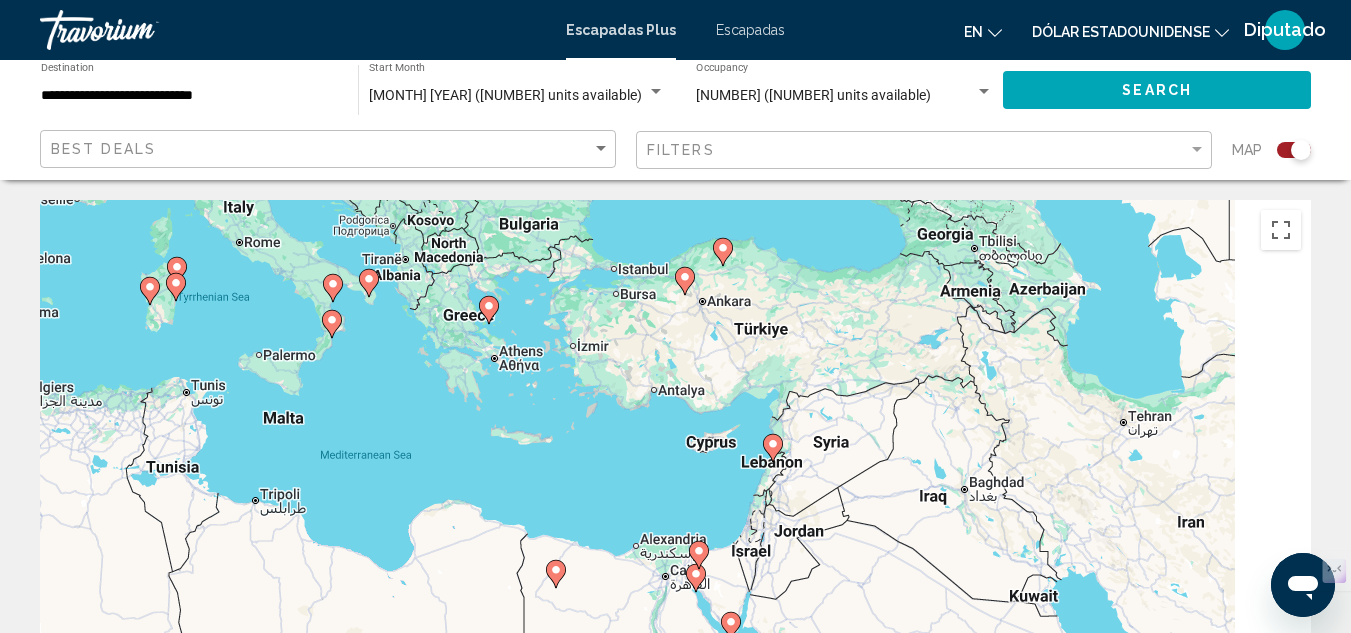 drag, startPoint x: 884, startPoint y: 535, endPoint x: 598, endPoint y: 282, distance: 381.8442 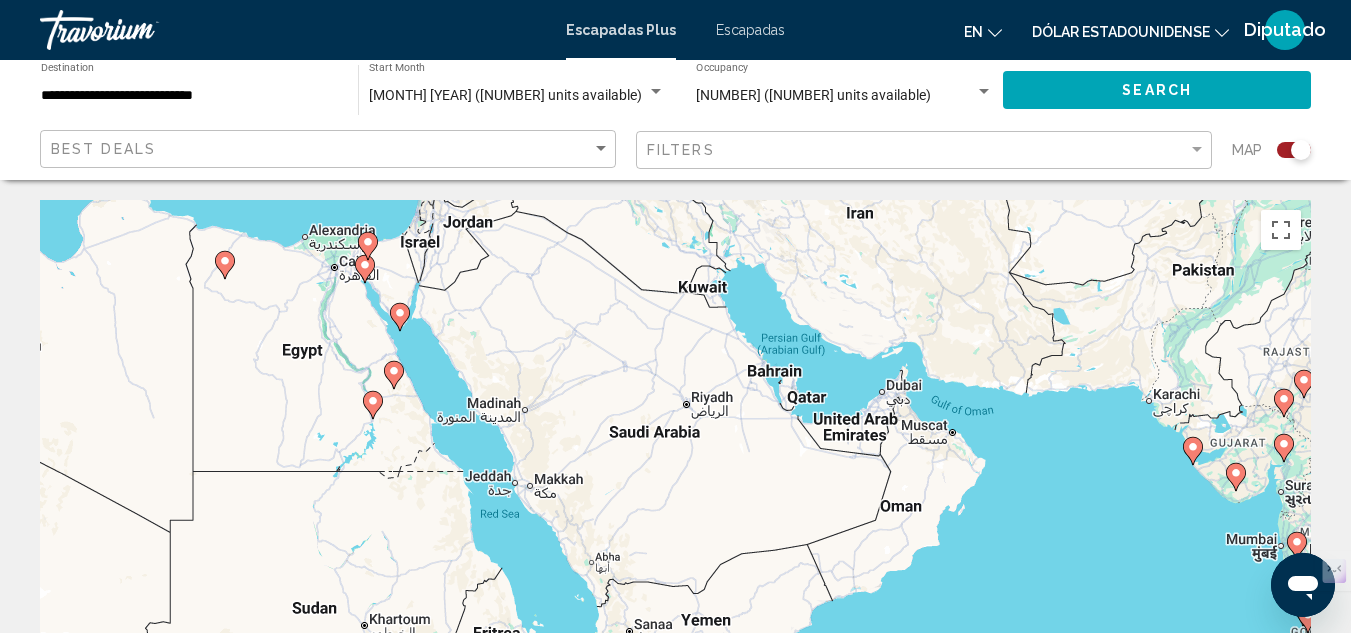 drag, startPoint x: 722, startPoint y: 497, endPoint x: 597, endPoint y: 347, distance: 195.25624 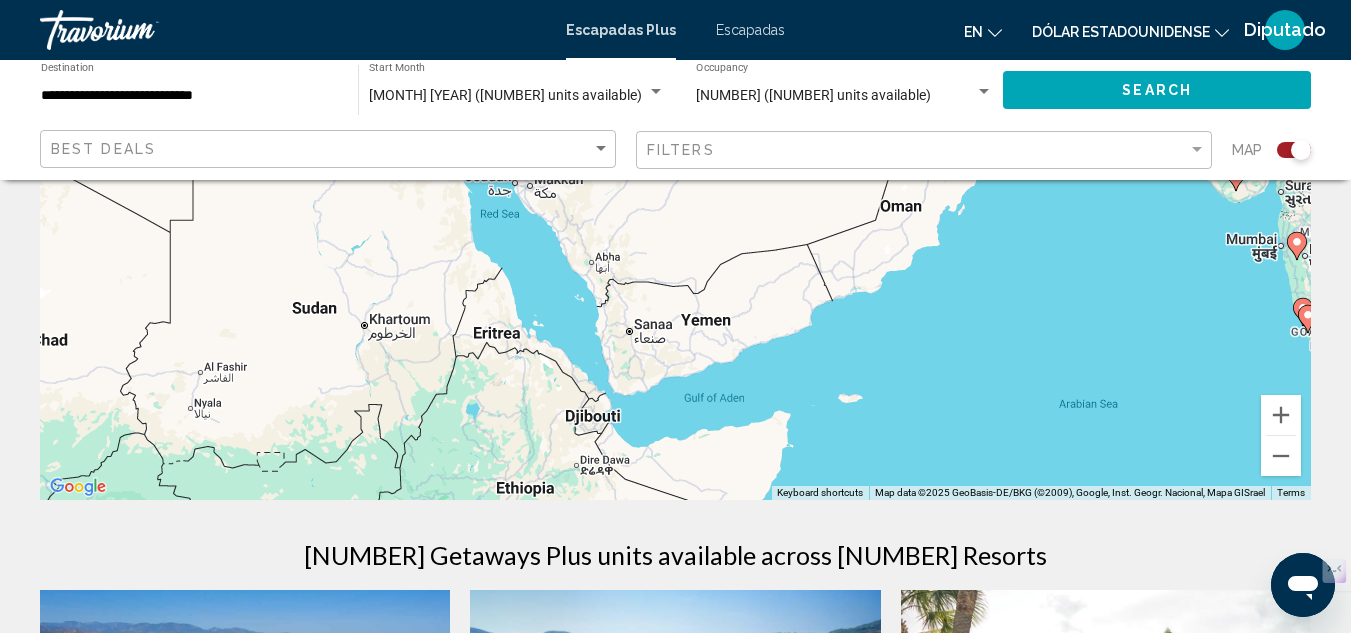 scroll, scrollTop: 0, scrollLeft: 0, axis: both 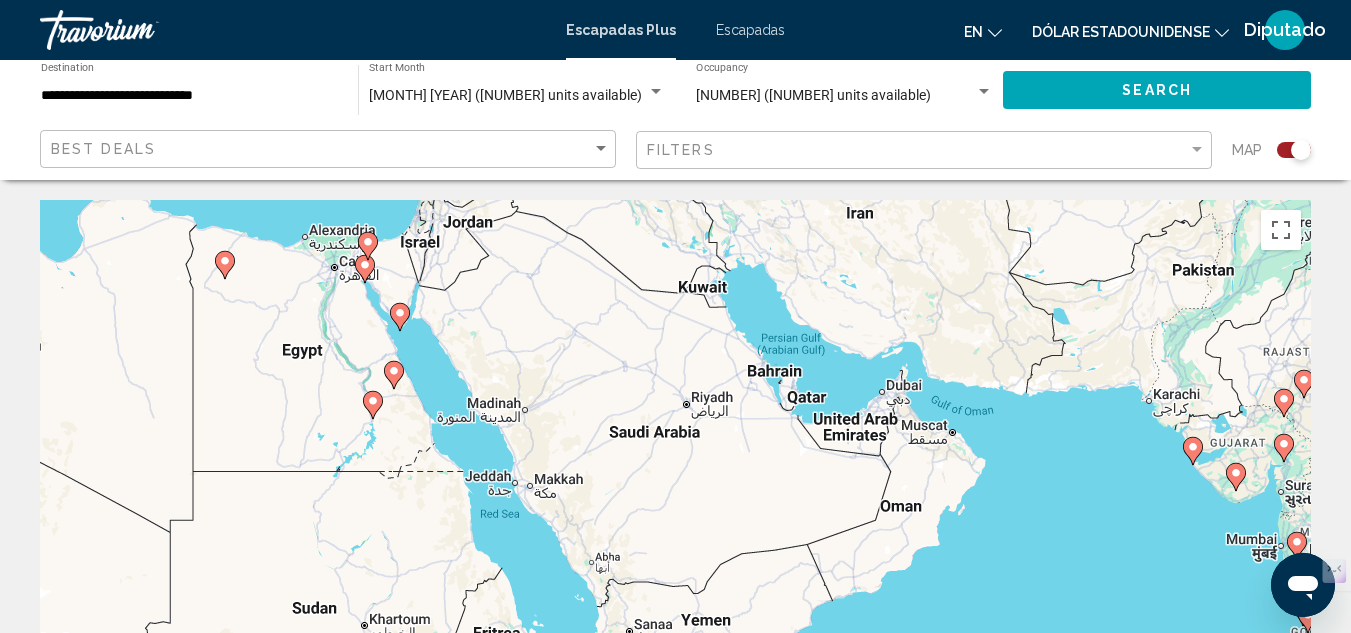 click on "To activate drag with keyboard, press Alt + Enter. Once in keyboard drag state, use the arrow keys to move the marker. To complete the drag, press the Enter key. To cancel, press Escape." at bounding box center [675, 500] 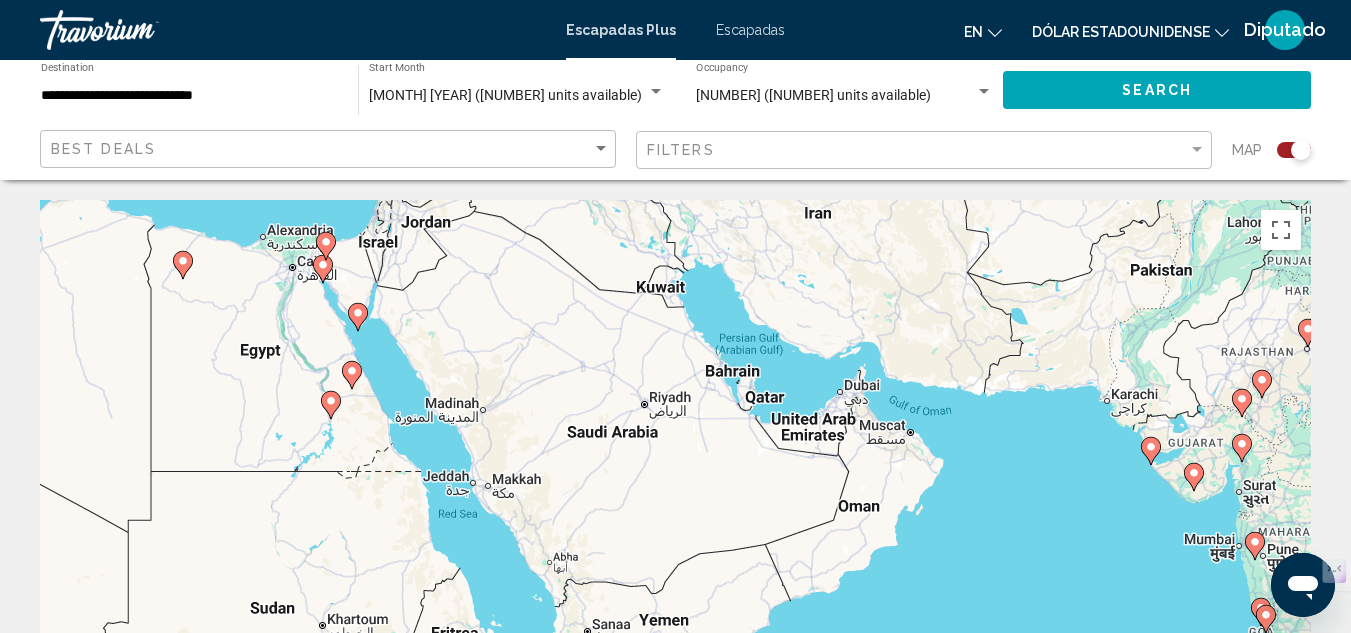 drag, startPoint x: 842, startPoint y: 399, endPoint x: 659, endPoint y: 405, distance: 183.09833 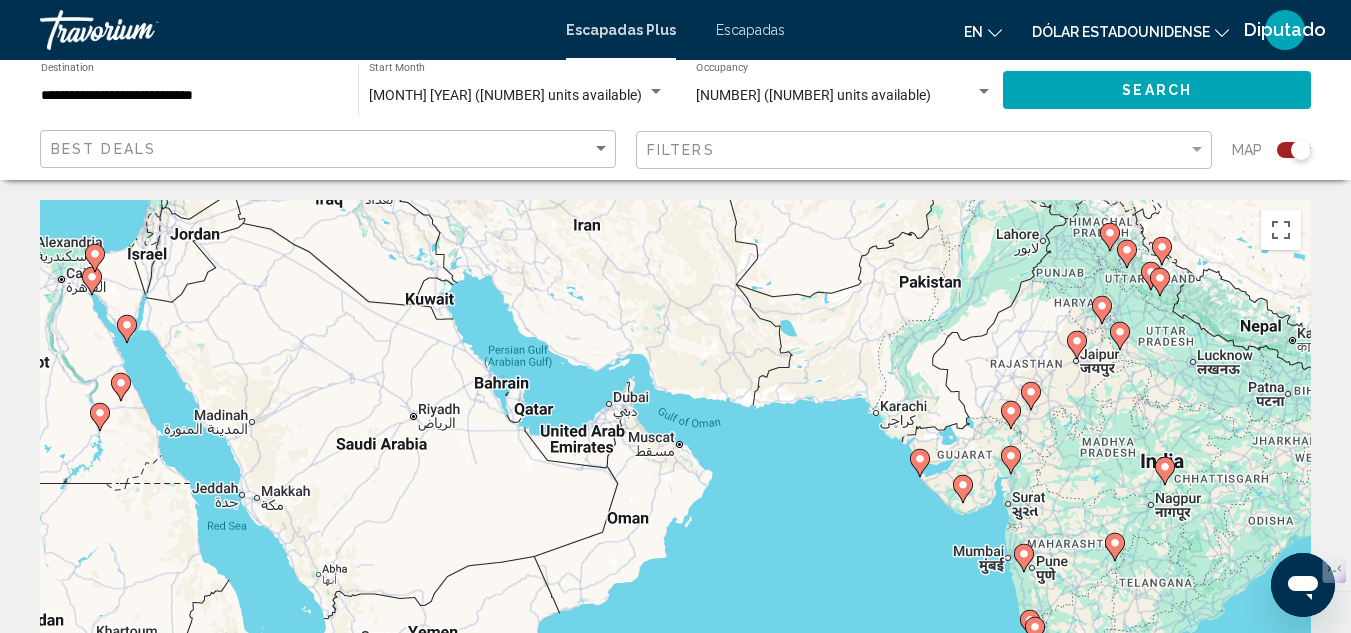 click on "To activate drag with keyboard, press Alt + Enter. Once in keyboard drag state, use the arrow keys to move the marker. To complete the drag, press the Enter key. To cancel, press Escape." at bounding box center (675, 500) 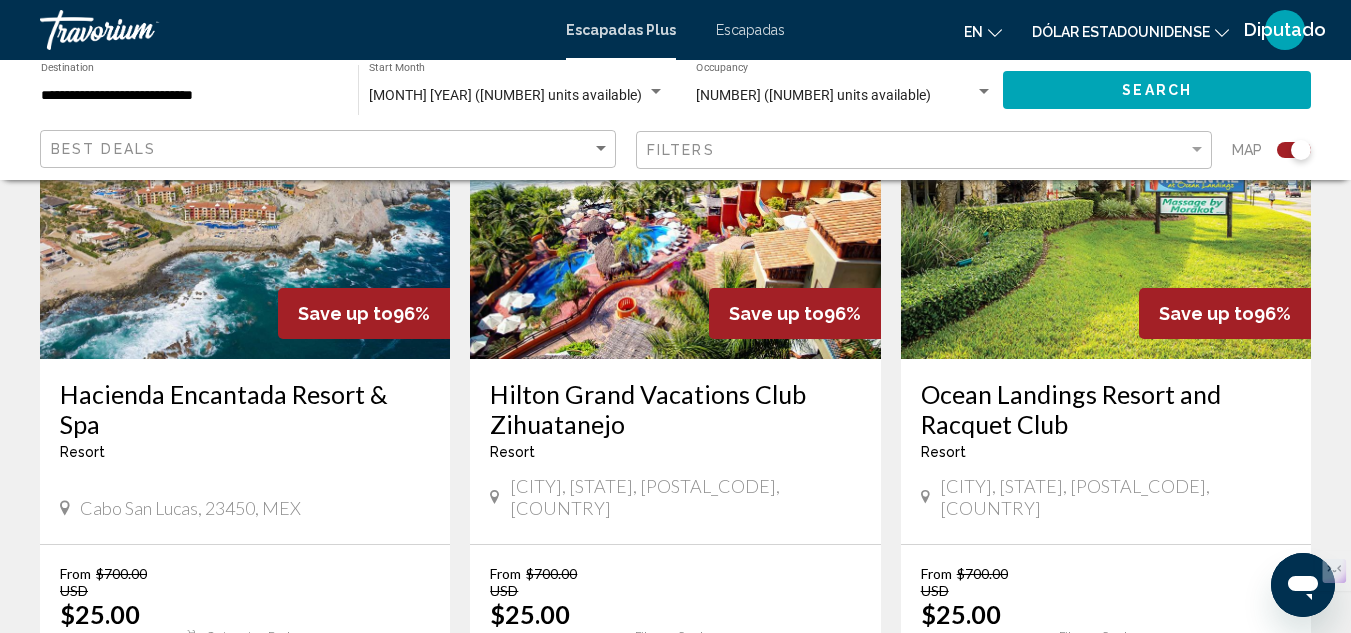 scroll, scrollTop: 900, scrollLeft: 0, axis: vertical 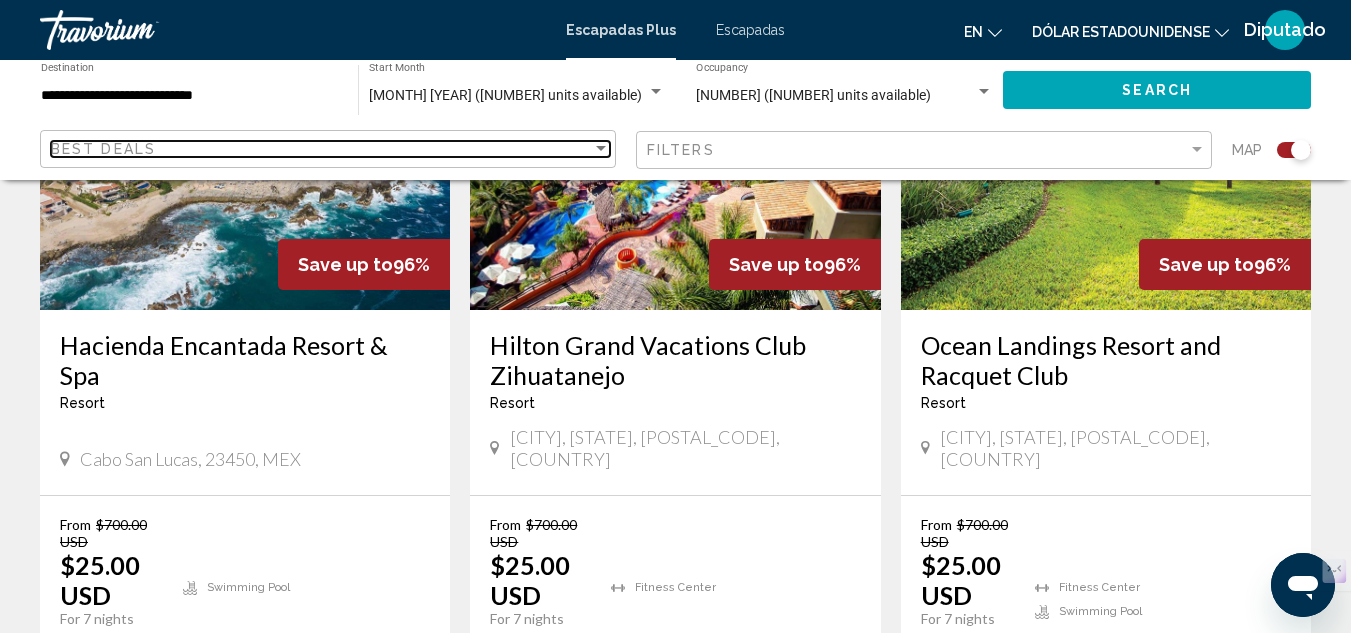 click at bounding box center [601, 148] 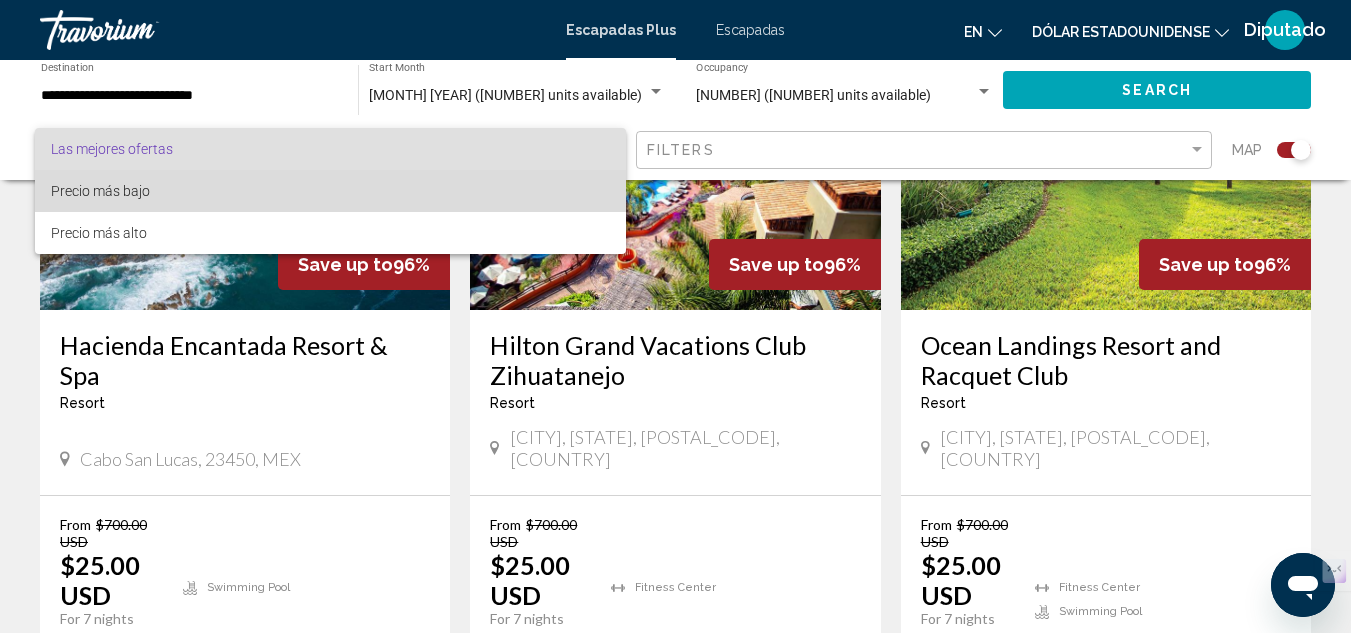 click on "Precio más bajo" at bounding box center (100, 191) 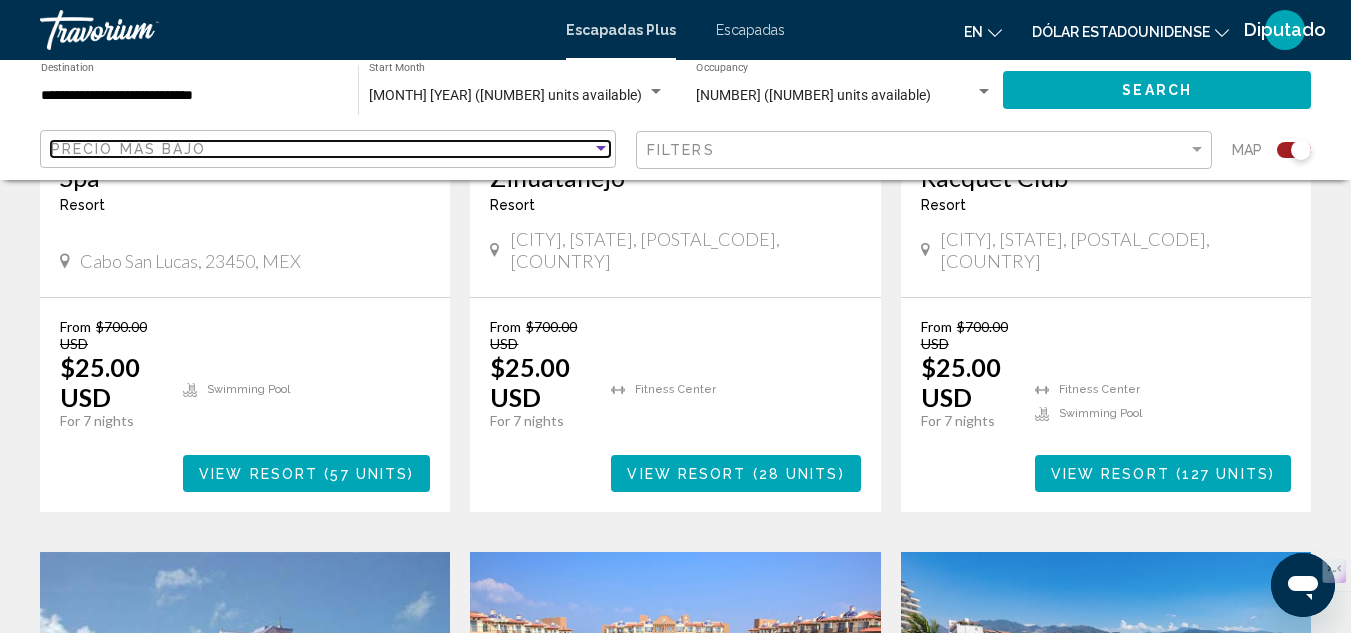 scroll, scrollTop: 1100, scrollLeft: 0, axis: vertical 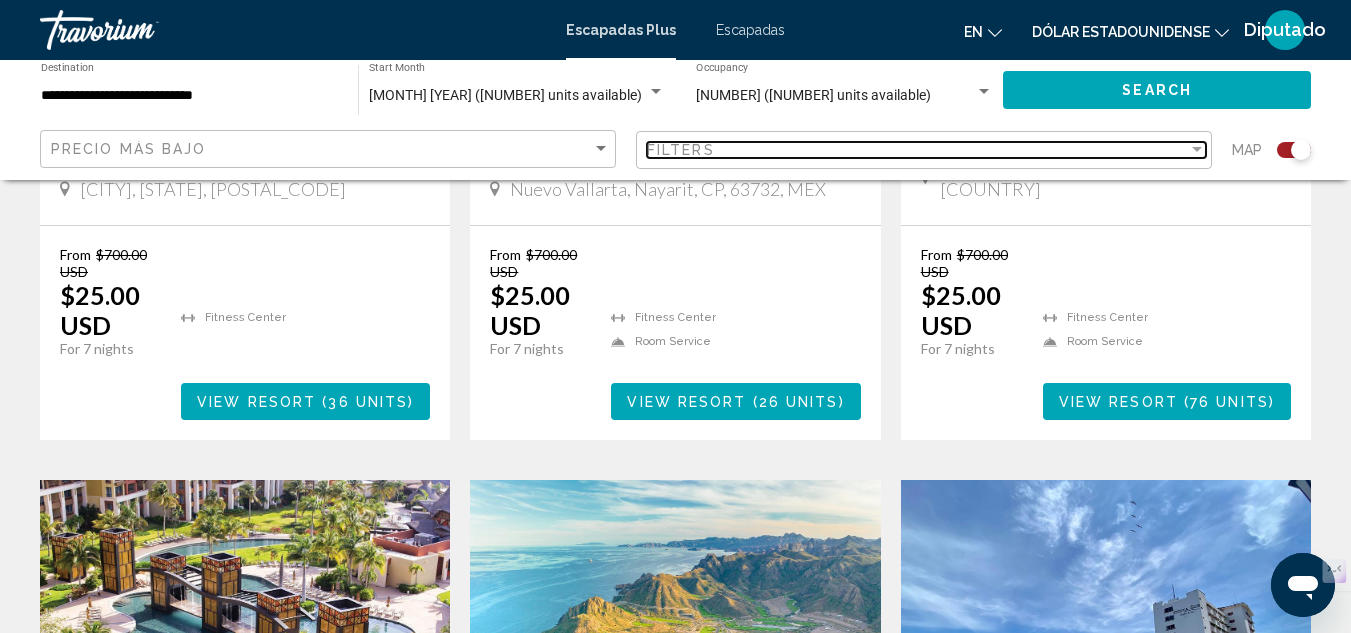 click at bounding box center [1197, 149] 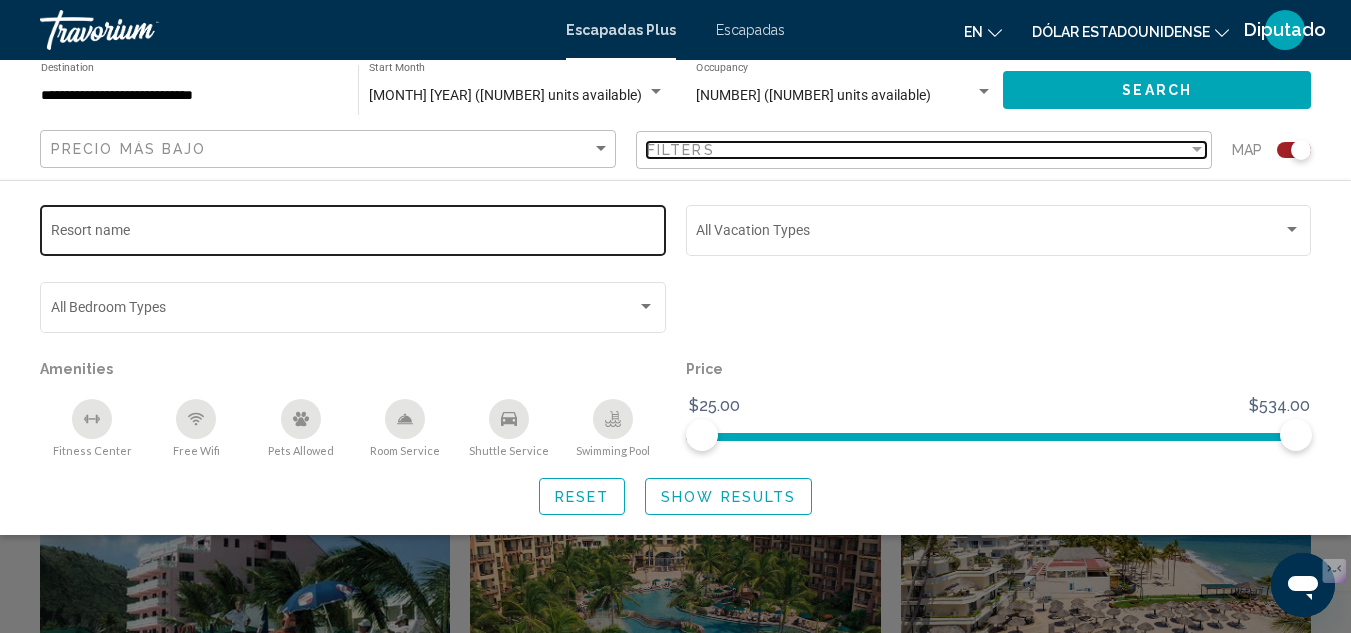 scroll, scrollTop: 1200, scrollLeft: 0, axis: vertical 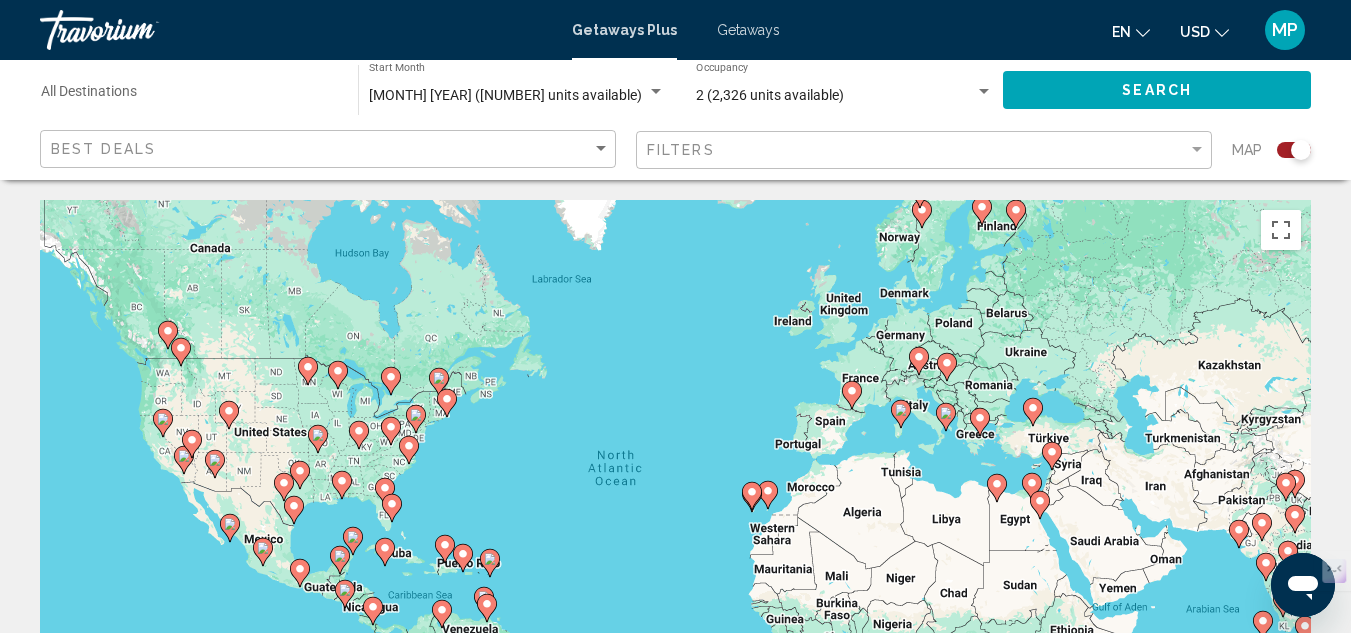 click on "Getaways" at bounding box center [748, 30] 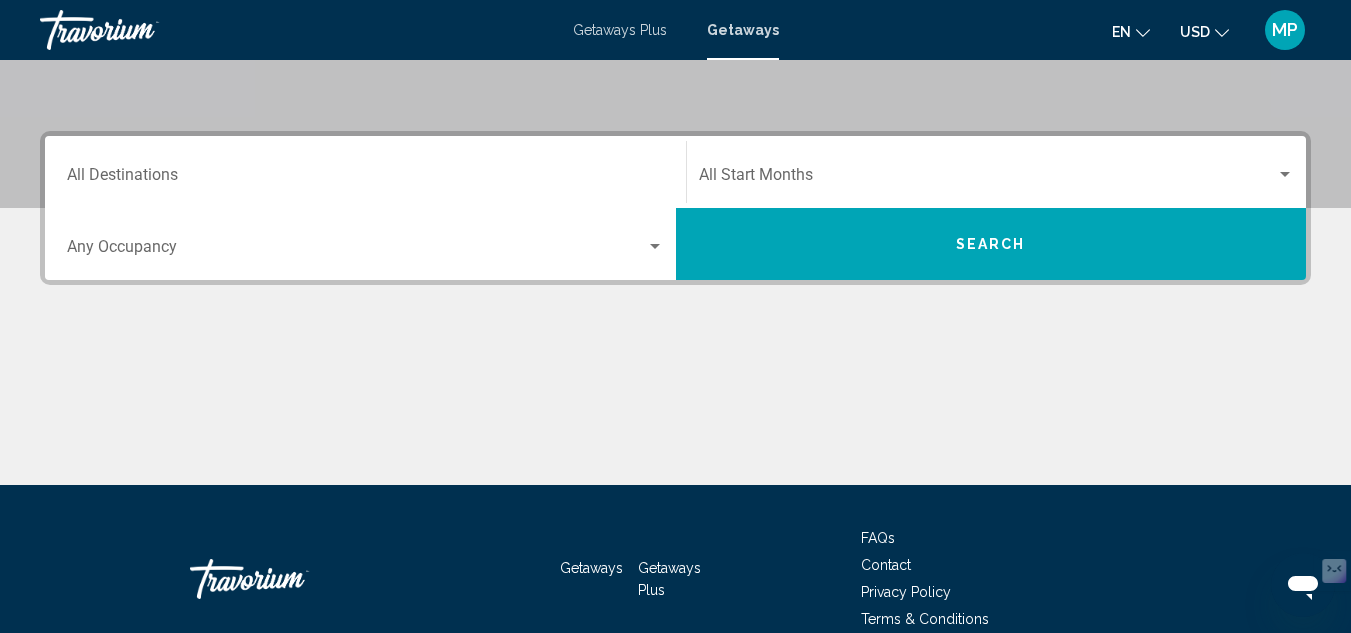 scroll, scrollTop: 400, scrollLeft: 0, axis: vertical 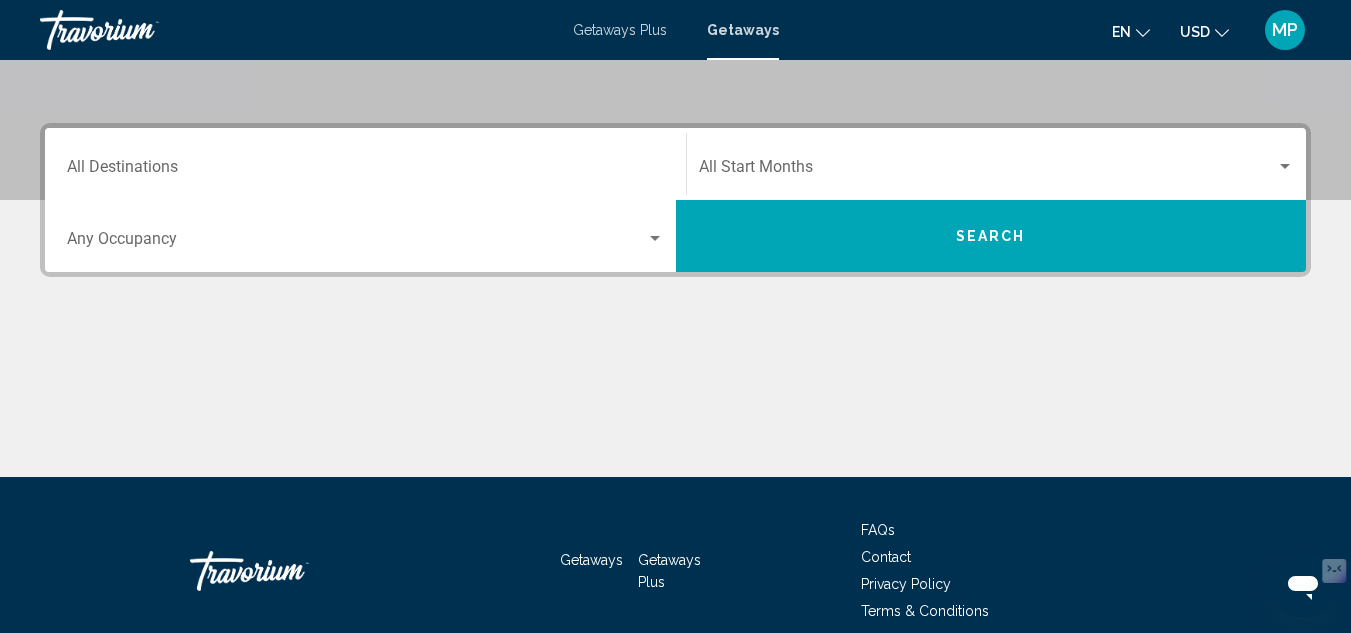 click on "Destination All Destinations" at bounding box center [365, 164] 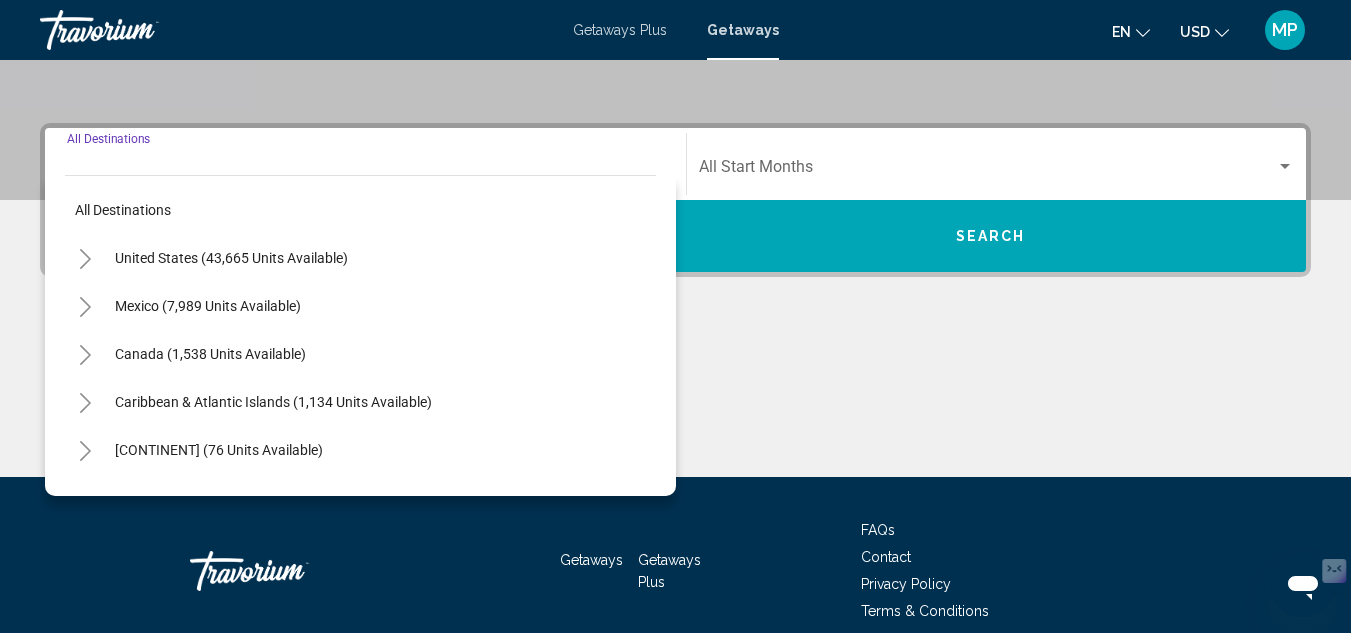scroll, scrollTop: 458, scrollLeft: 0, axis: vertical 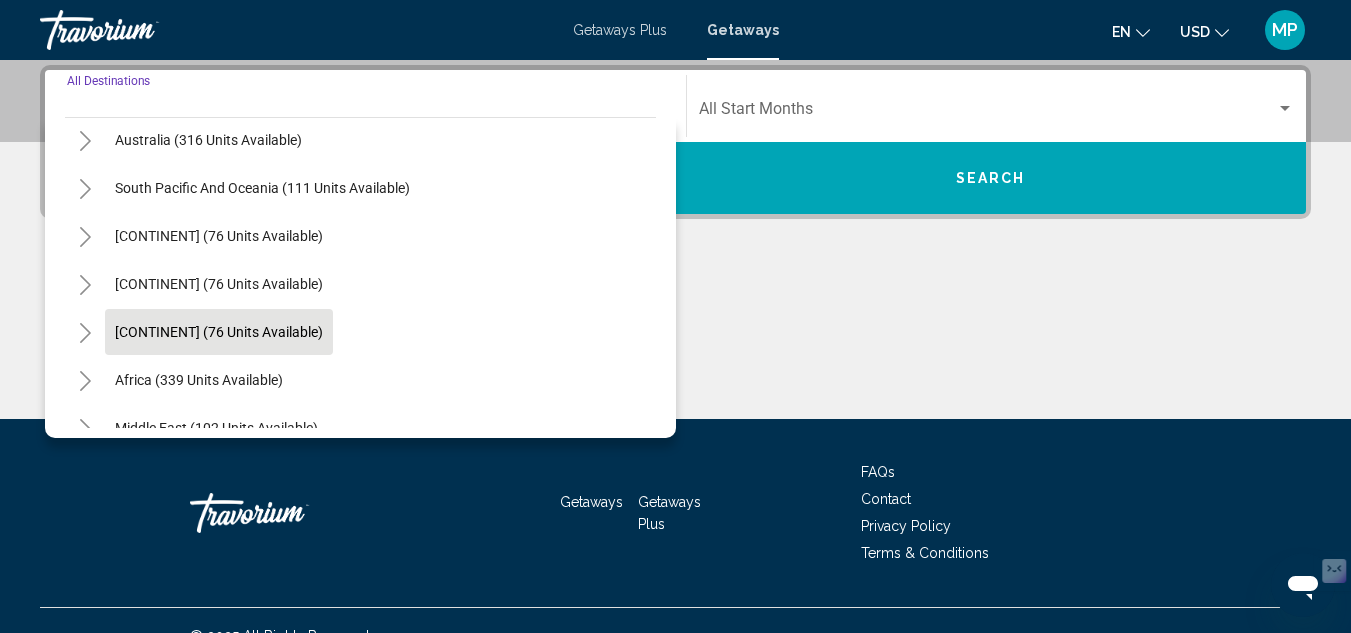 click on "[CONTINENT] (76 units available)" at bounding box center [199, 380] 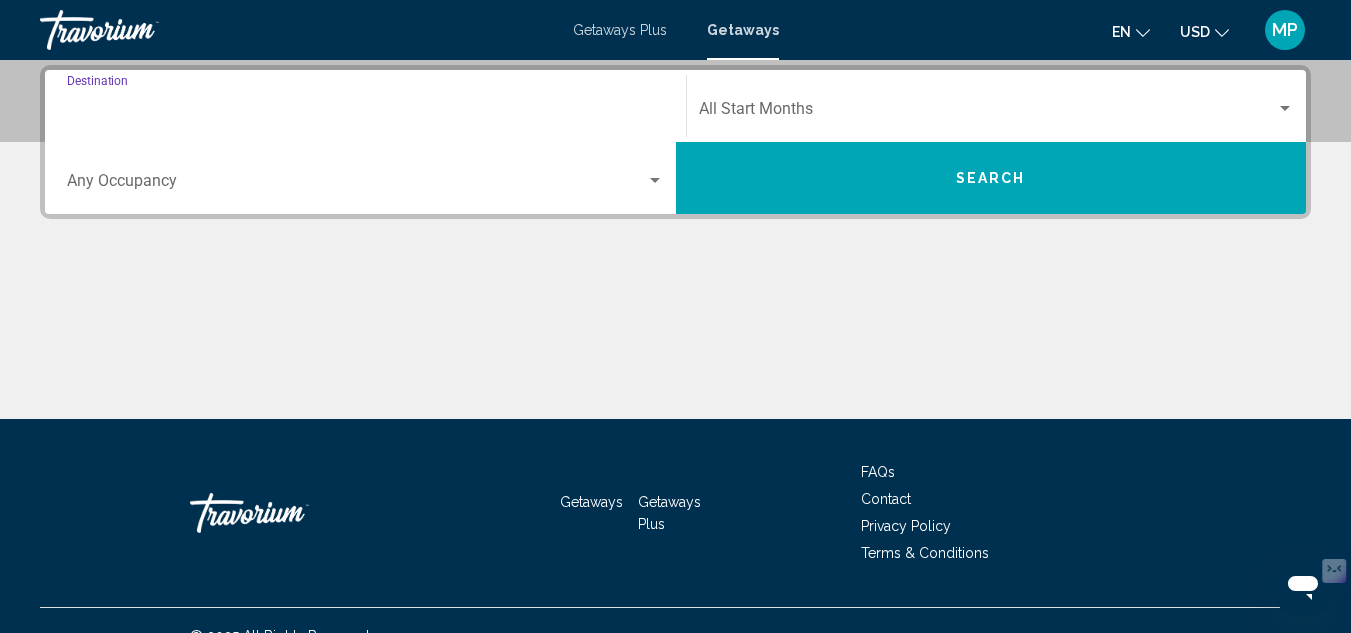 type on "**********" 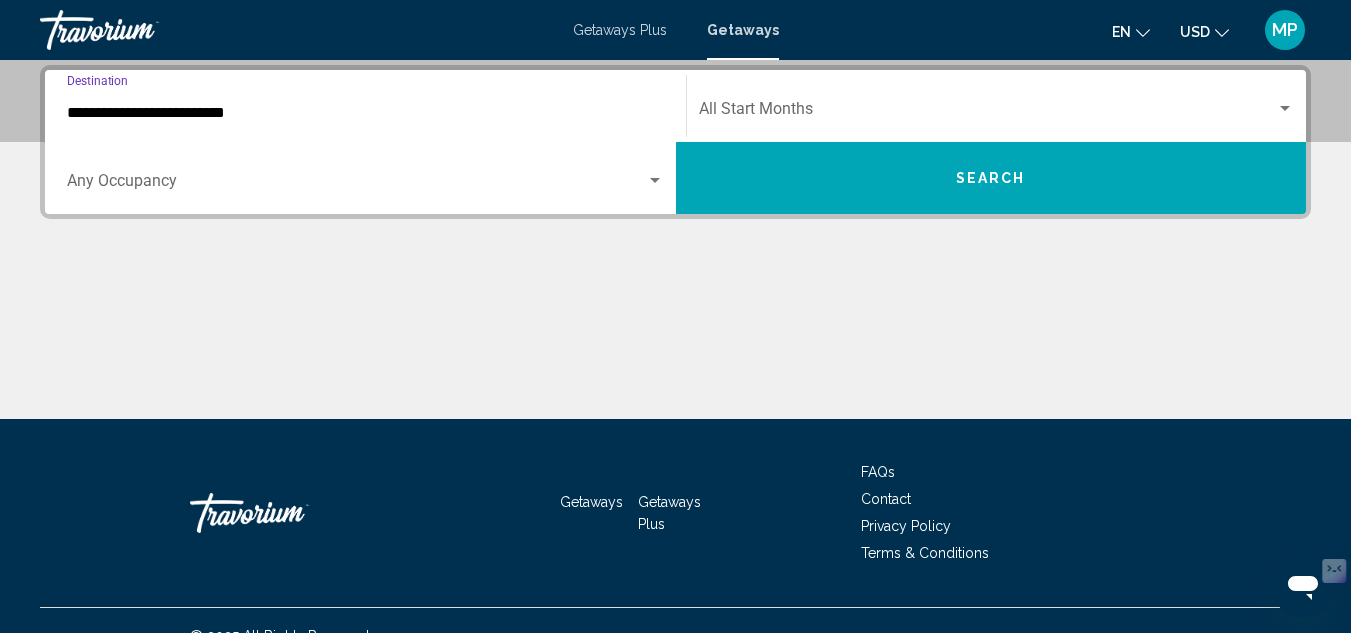 click on "Occupancy Any Occupancy" at bounding box center (365, 178) 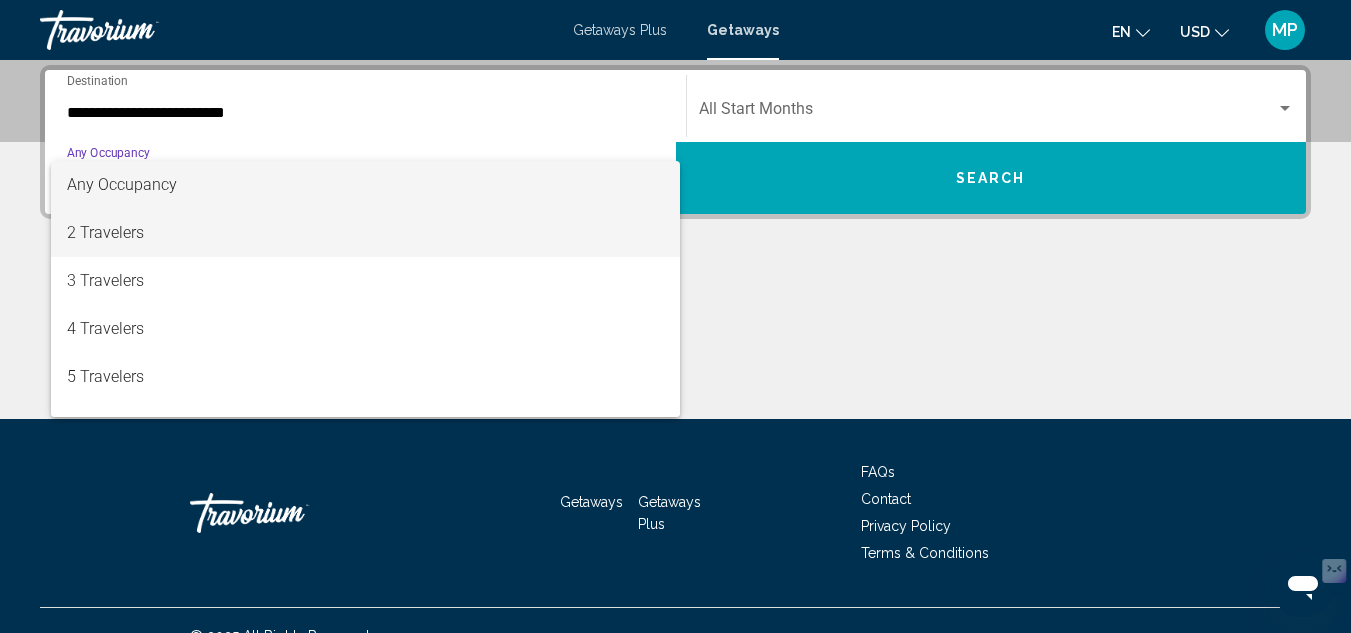 click on "2 Travelers" at bounding box center [365, 233] 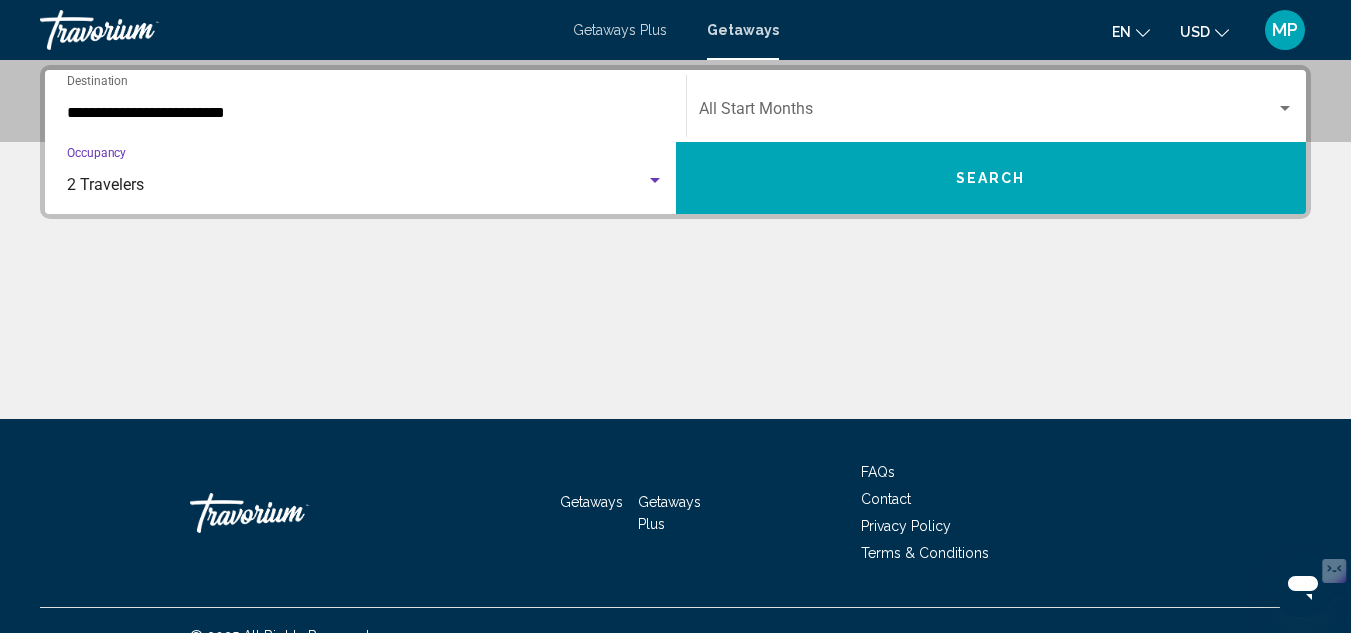 click on "Search" at bounding box center [991, 179] 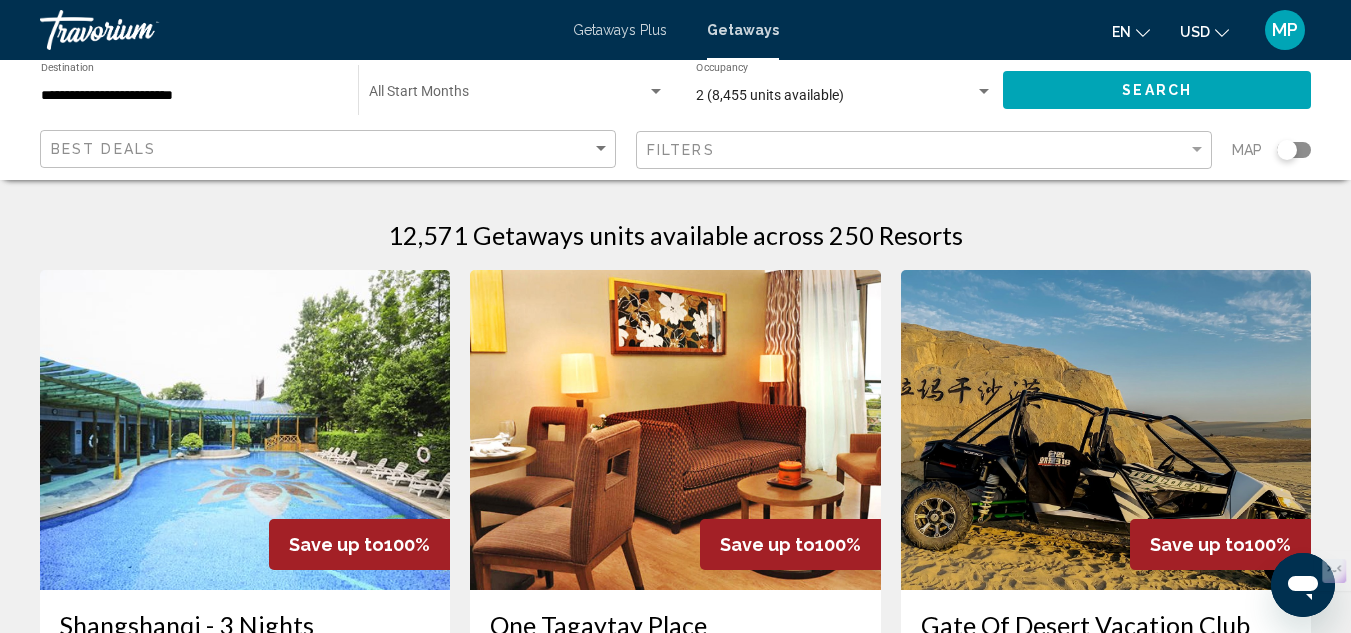 scroll, scrollTop: 100, scrollLeft: 0, axis: vertical 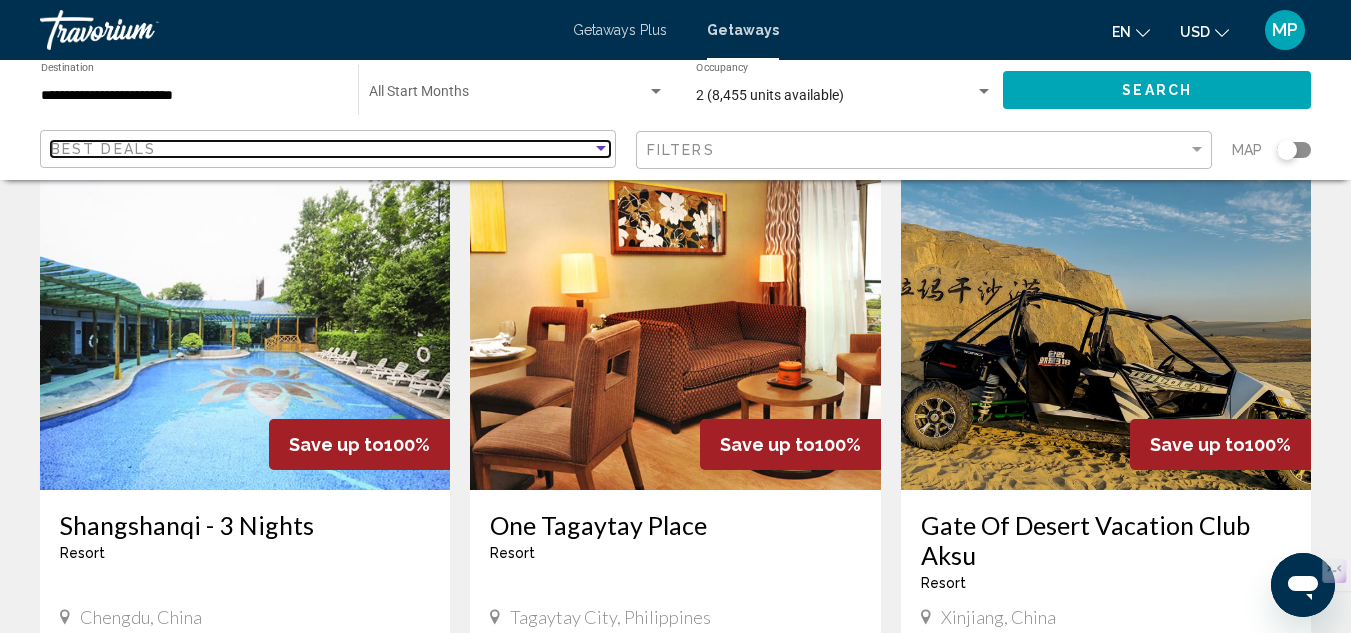 click at bounding box center [601, 149] 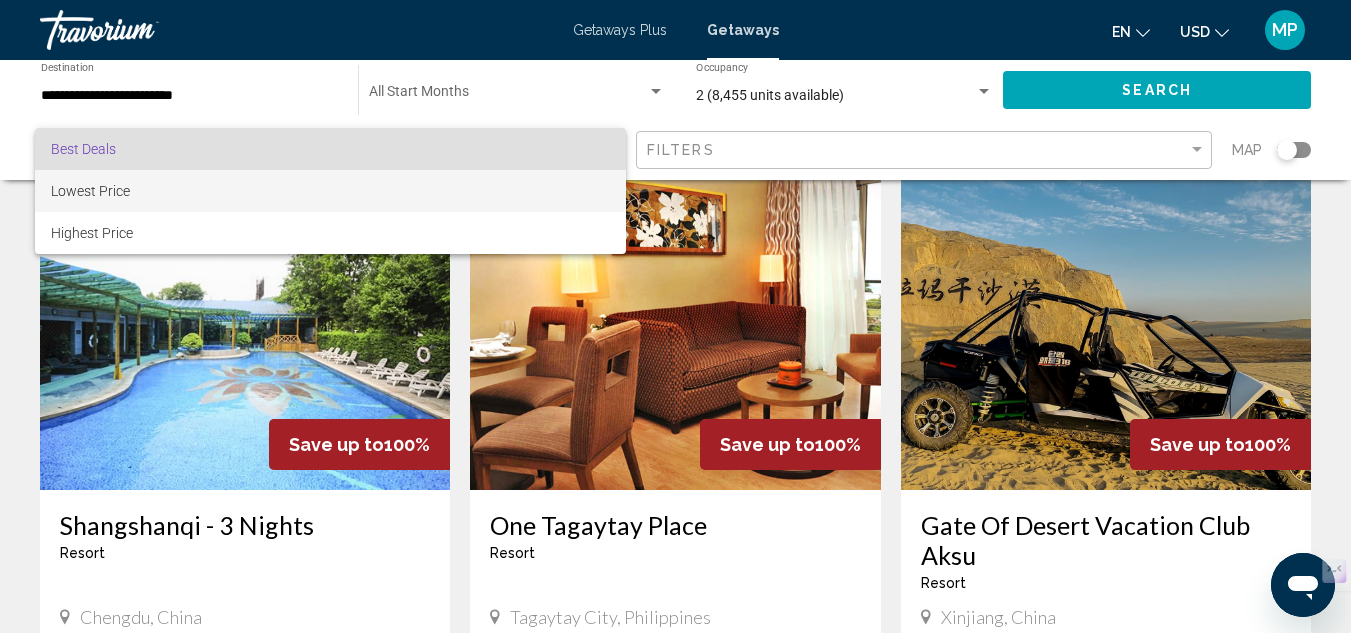 click on "Lowest Price" at bounding box center [90, 191] 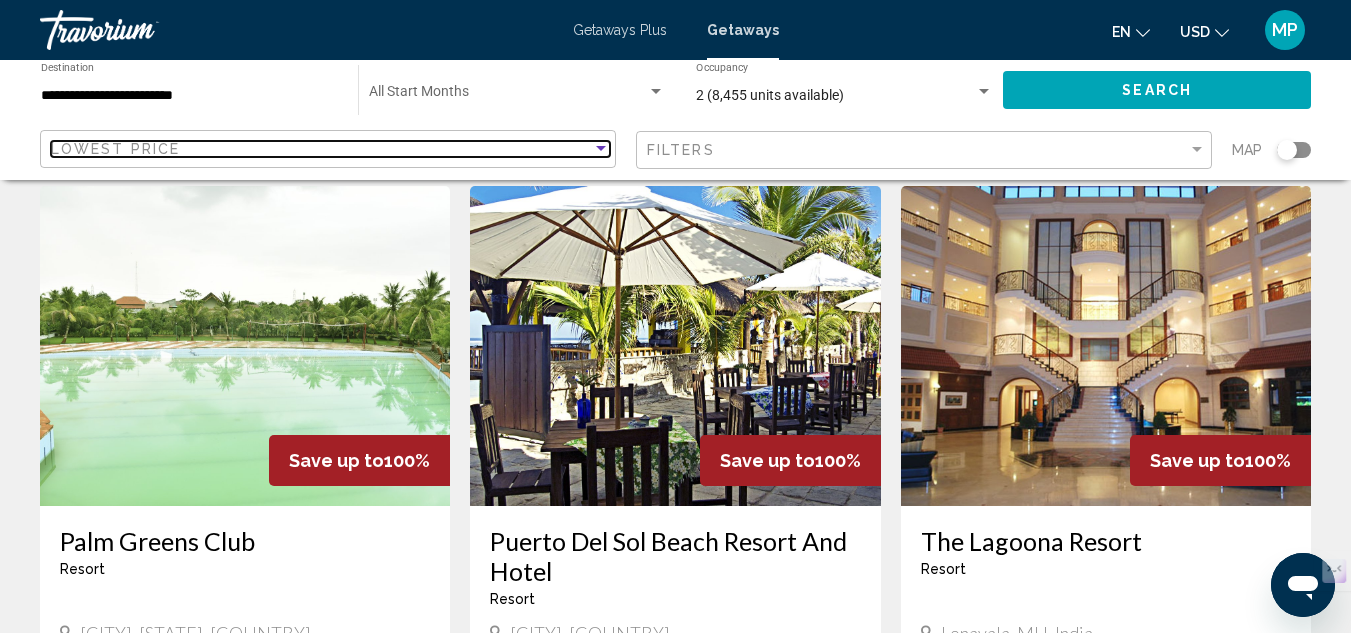 scroll, scrollTop: 2300, scrollLeft: 0, axis: vertical 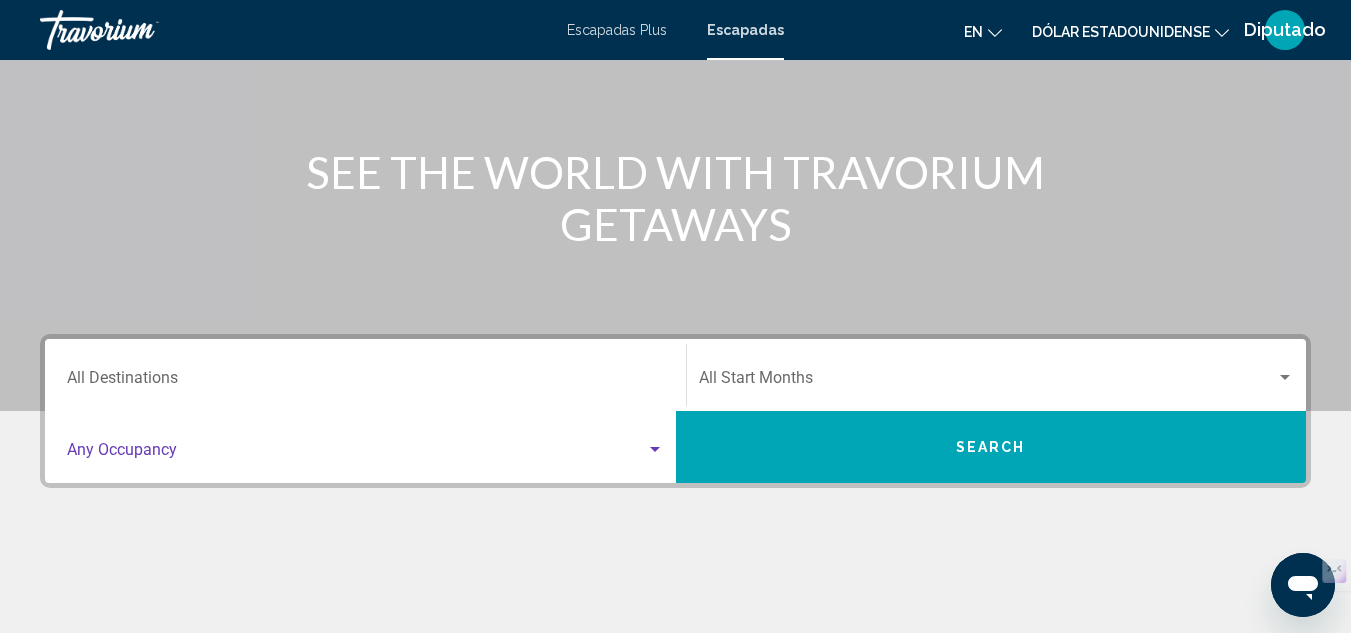 click at bounding box center [655, 450] 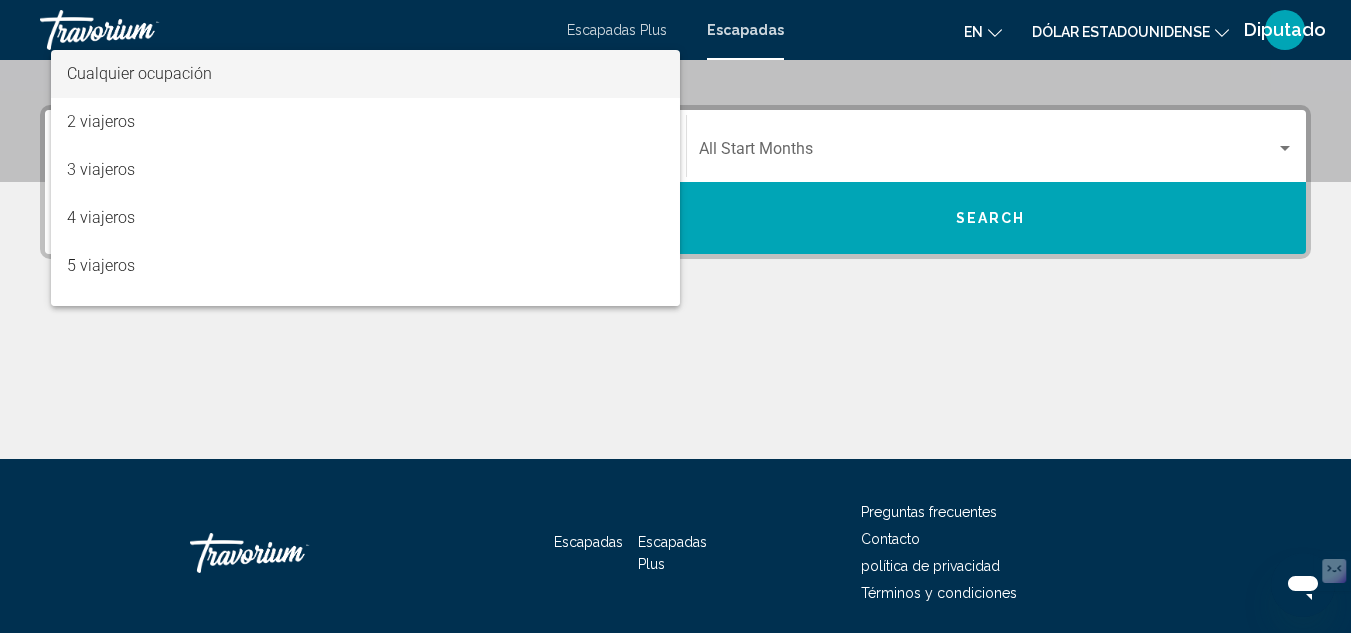 scroll, scrollTop: 458, scrollLeft: 0, axis: vertical 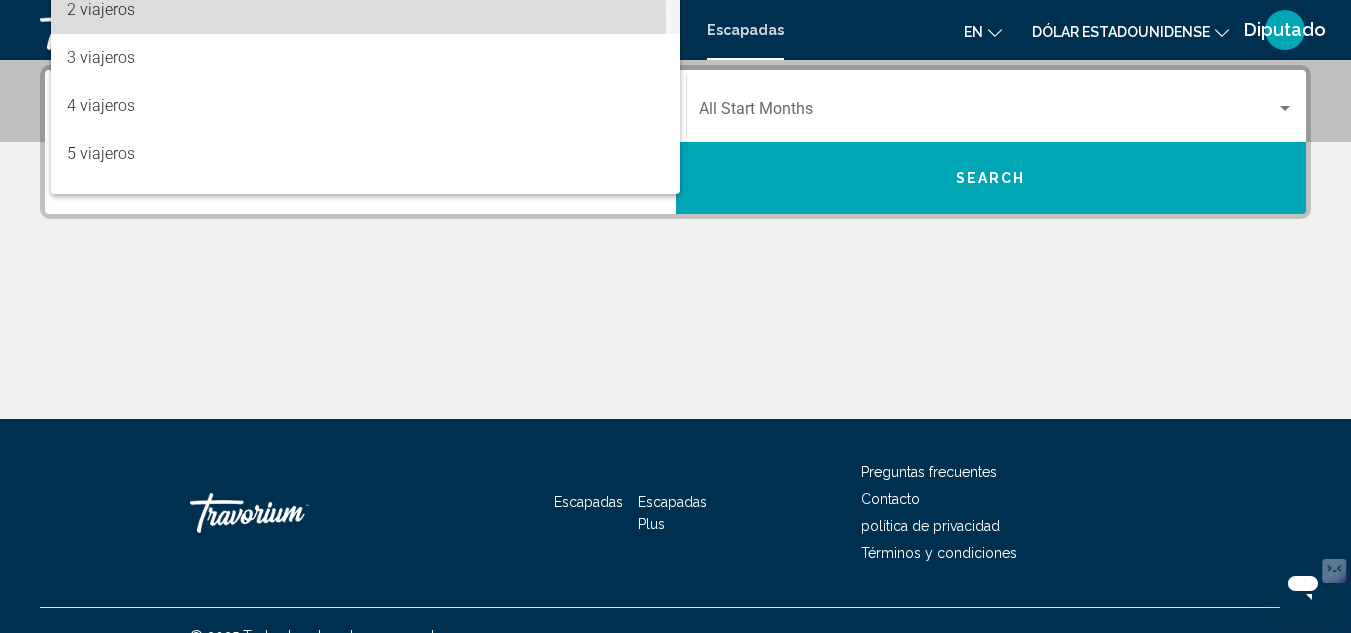 click on "2 viajeros" at bounding box center (365, 10) 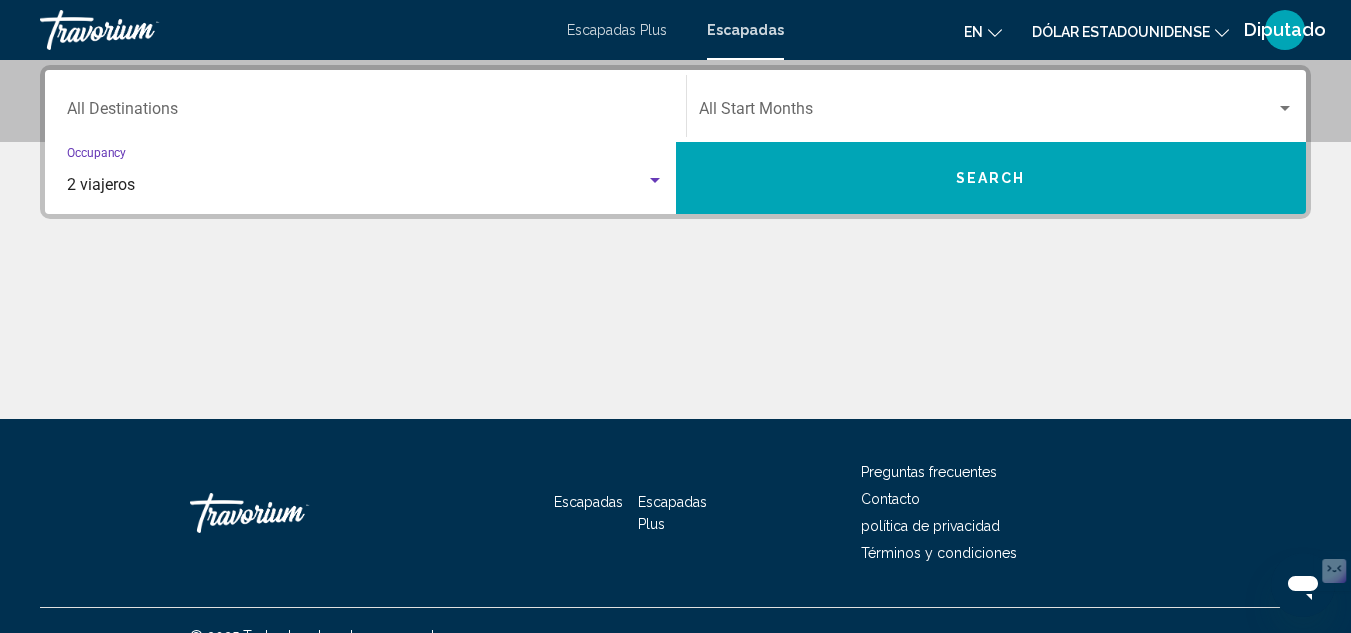 click at bounding box center [1285, 109] 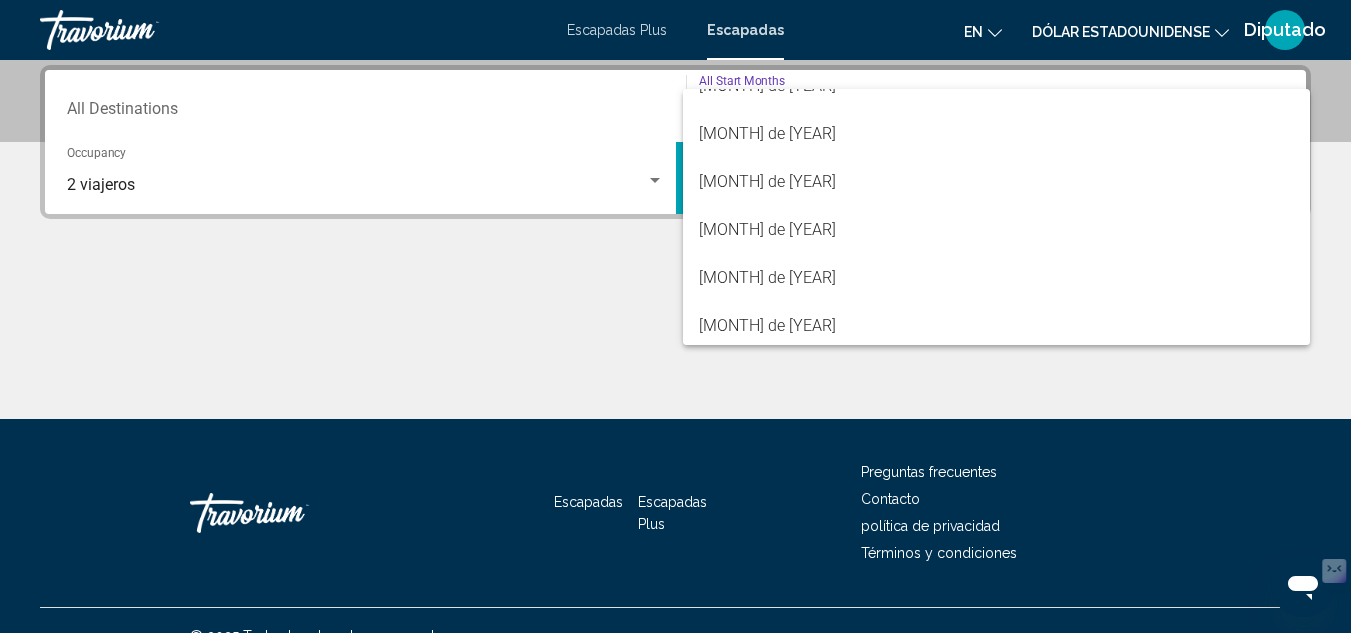 scroll, scrollTop: 416, scrollLeft: 0, axis: vertical 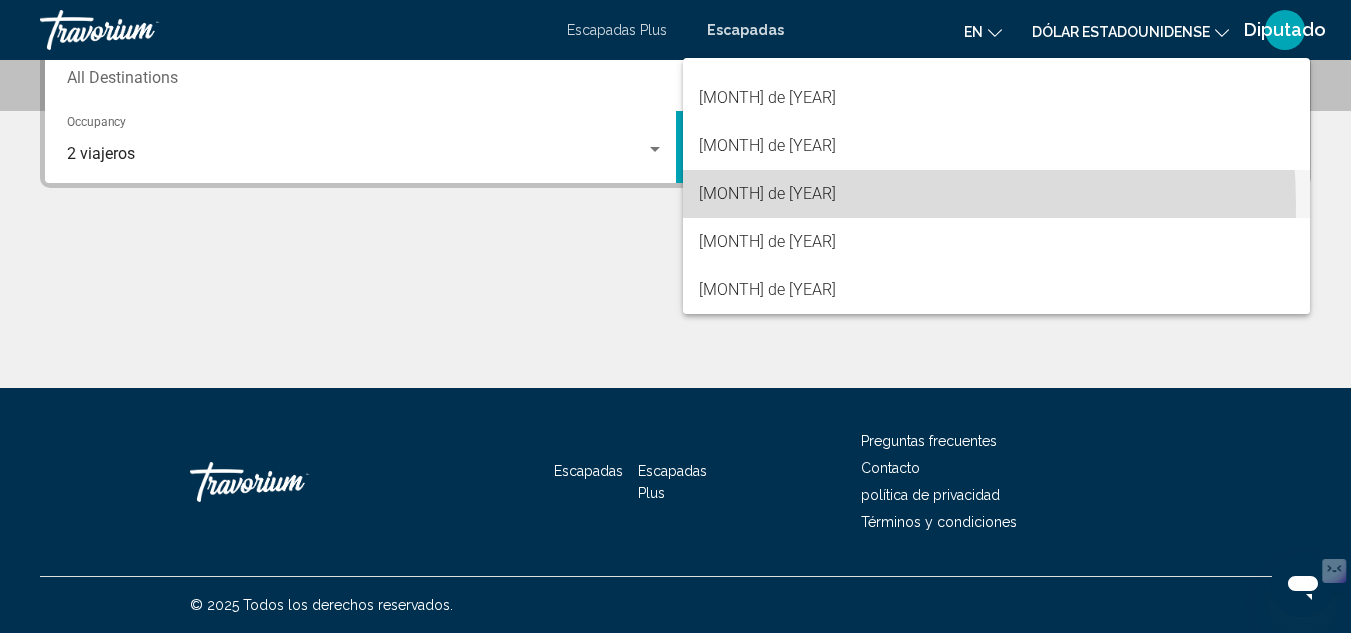 click on "[MONTH] de [YEAR]" at bounding box center (997, 194) 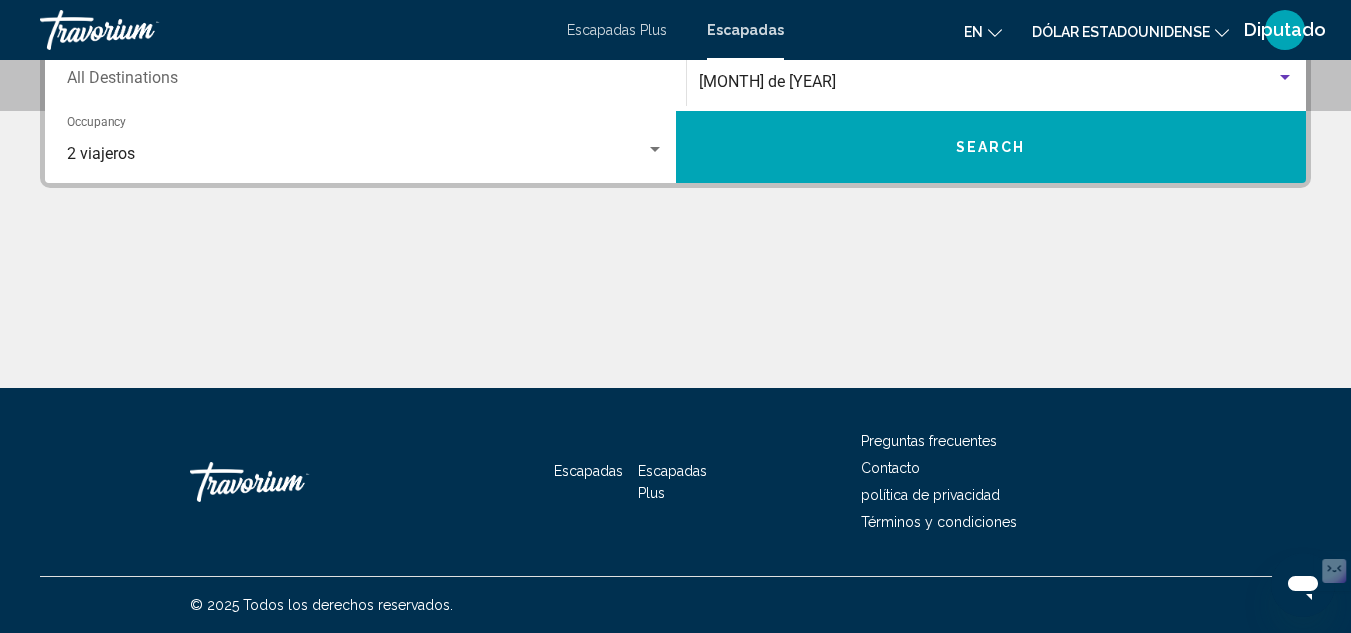 click on "Search" at bounding box center (991, 148) 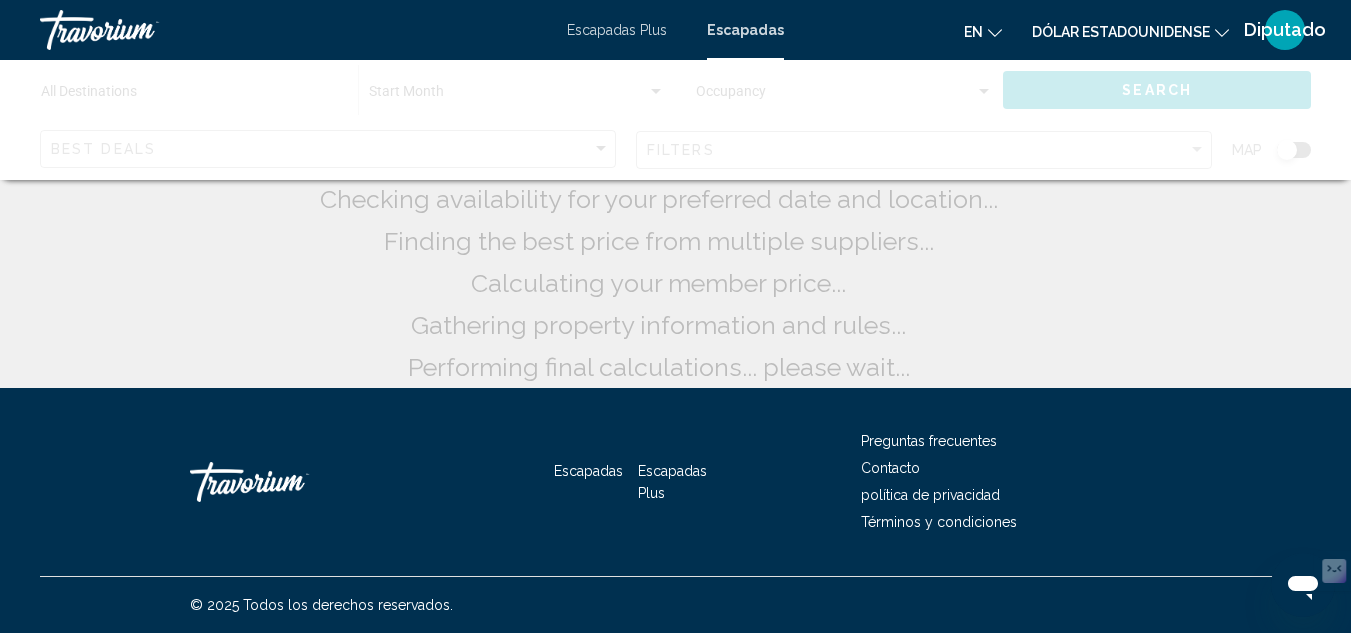 scroll, scrollTop: 0, scrollLeft: 0, axis: both 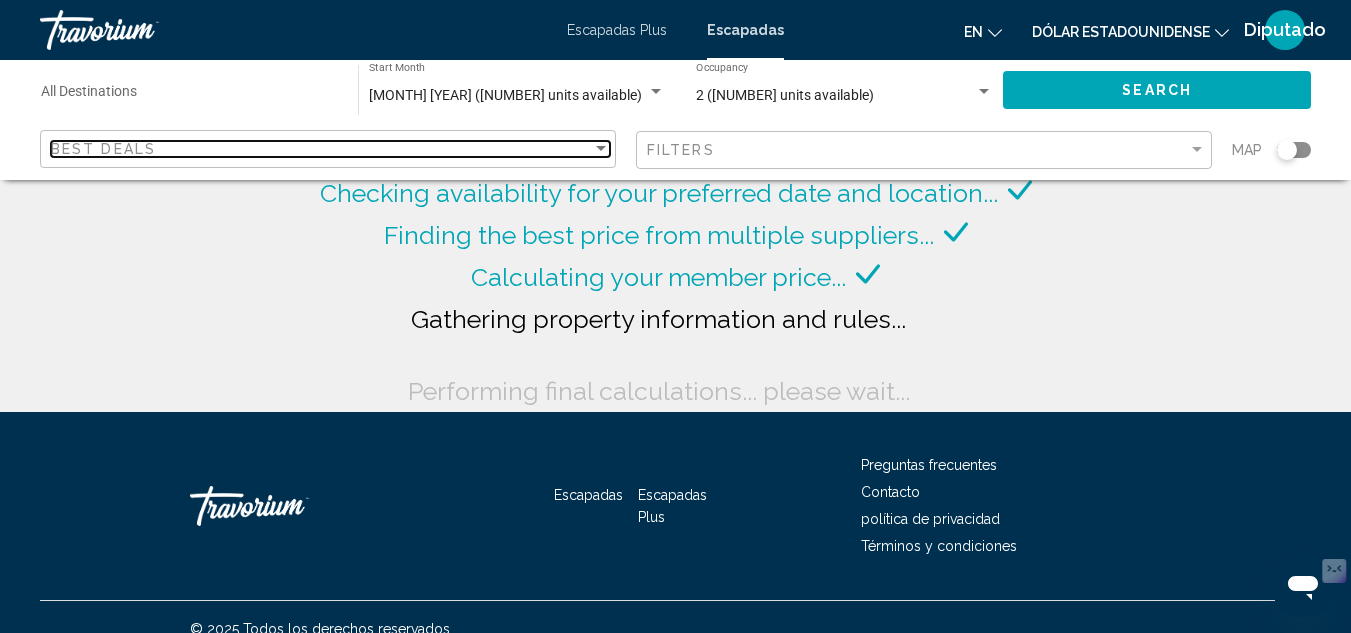 click at bounding box center [601, 149] 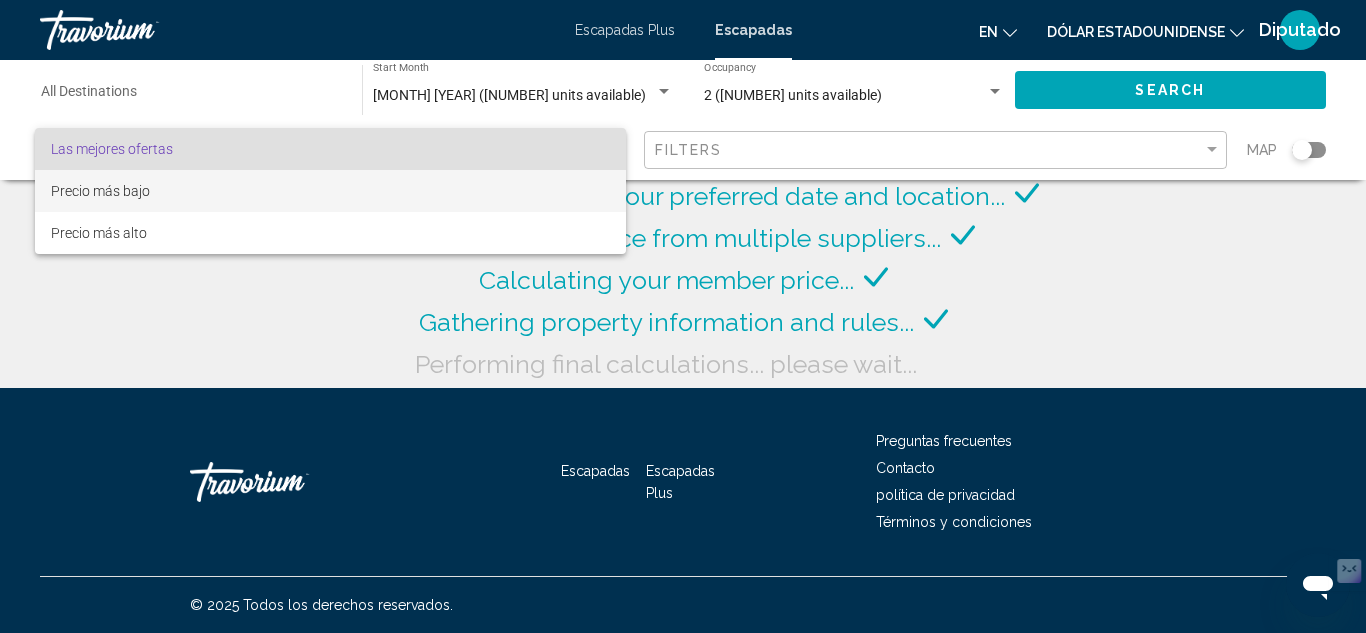click on "Precio más bajo" at bounding box center [330, 191] 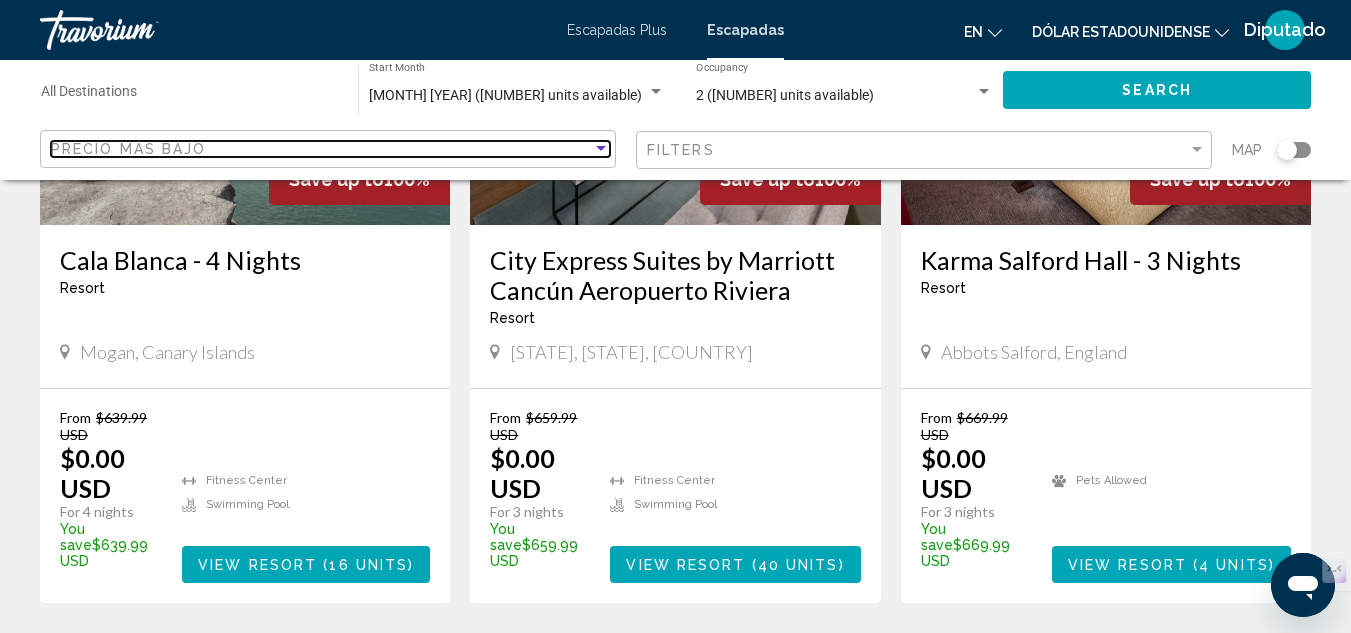 scroll, scrollTop: 400, scrollLeft: 0, axis: vertical 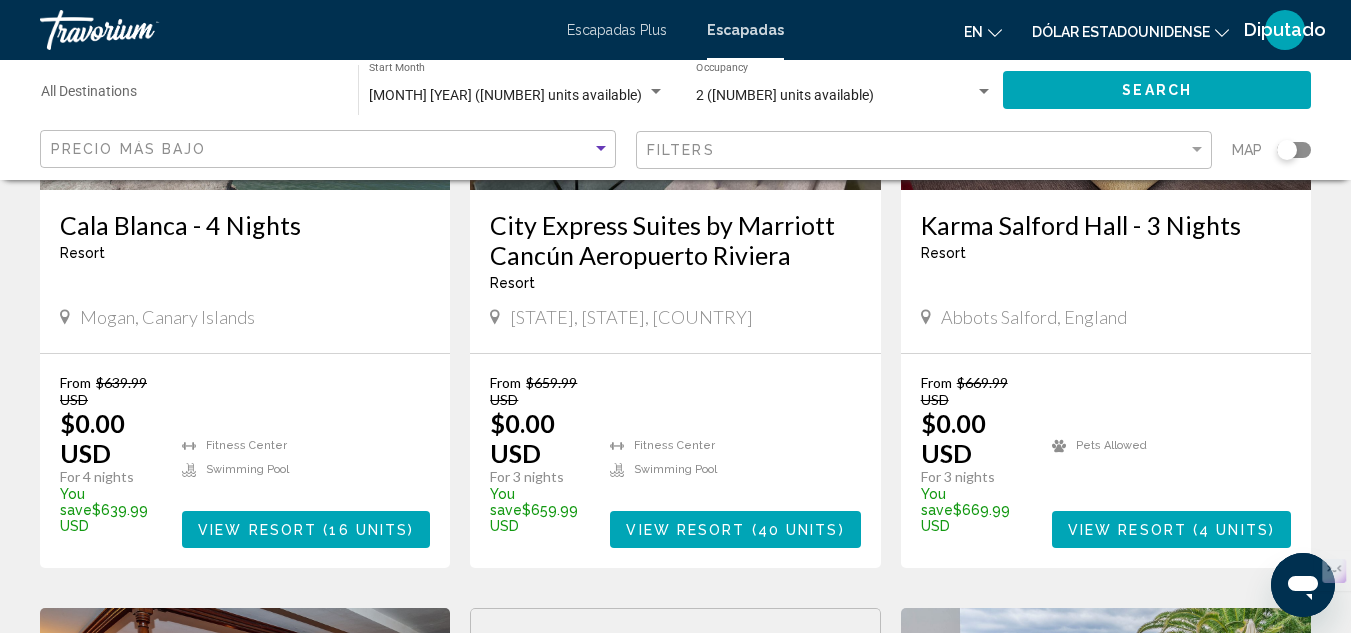 click on "View Resort" at bounding box center [685, 530] 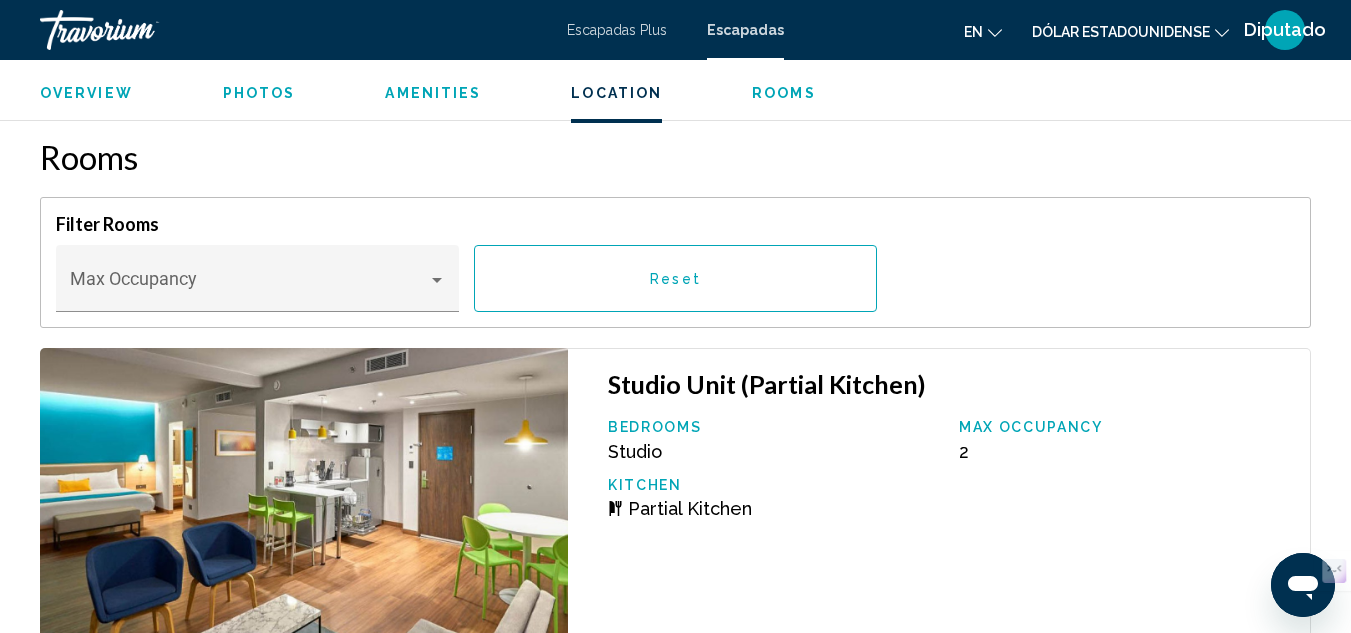scroll, scrollTop: 3019, scrollLeft: 0, axis: vertical 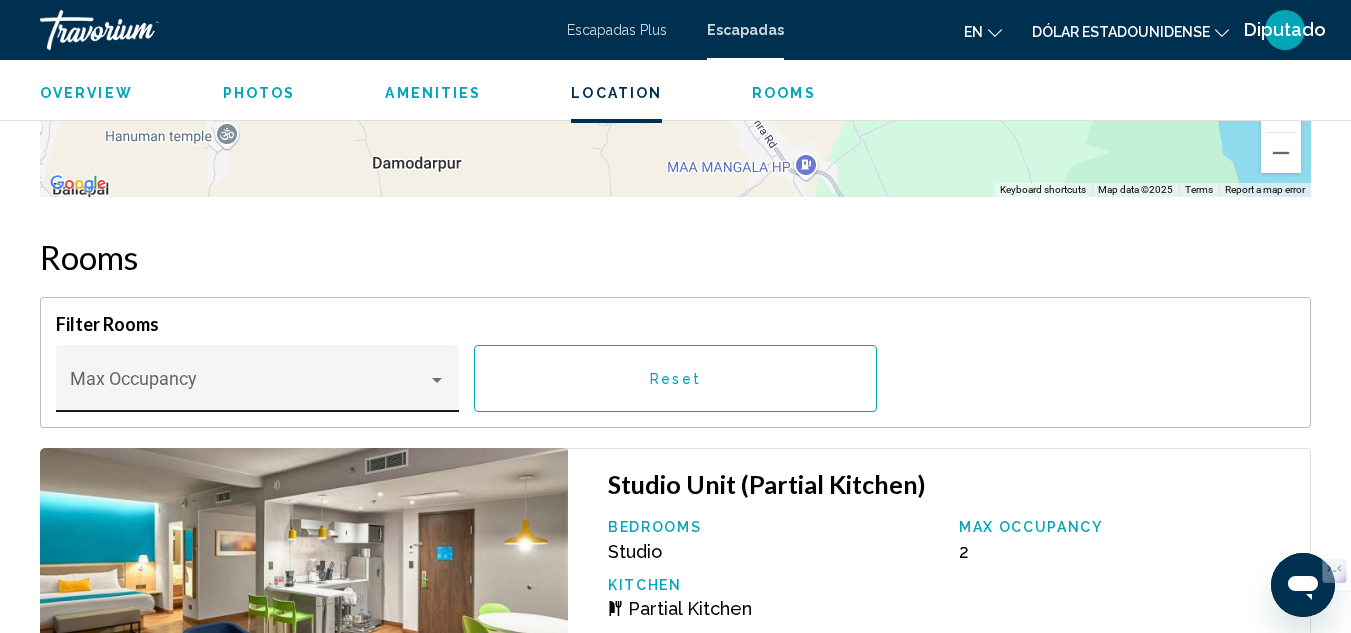 click at bounding box center (437, 380) 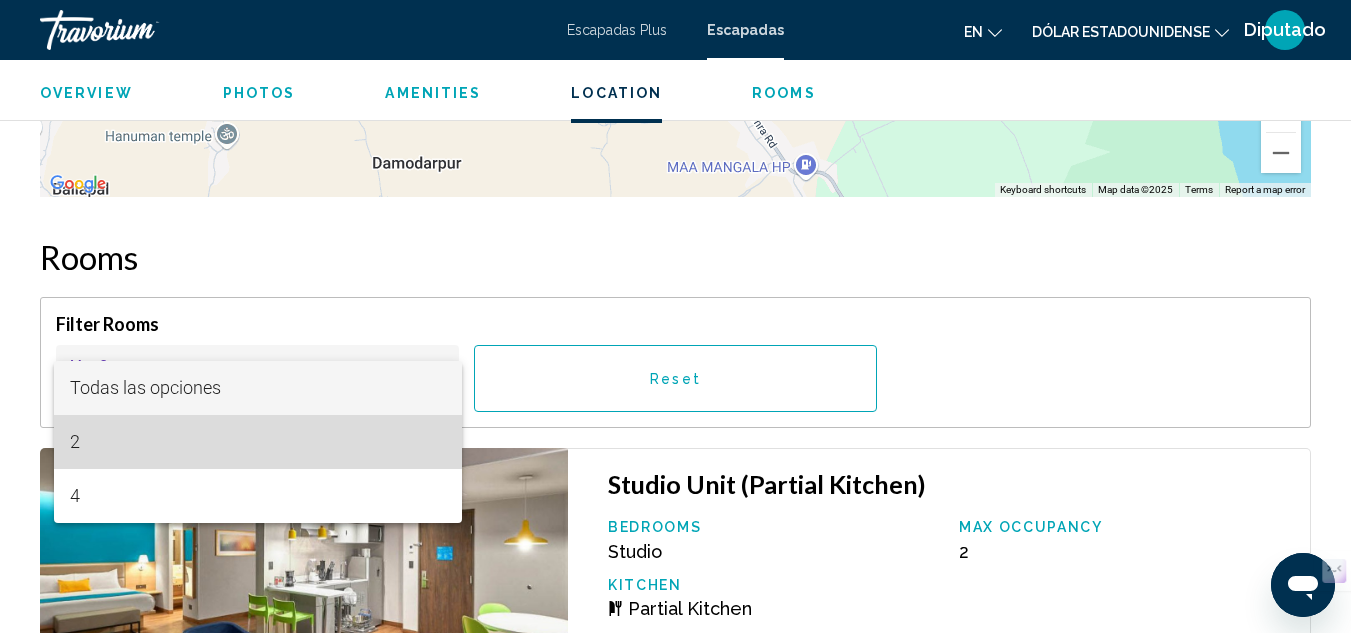 click on "2" at bounding box center (258, 442) 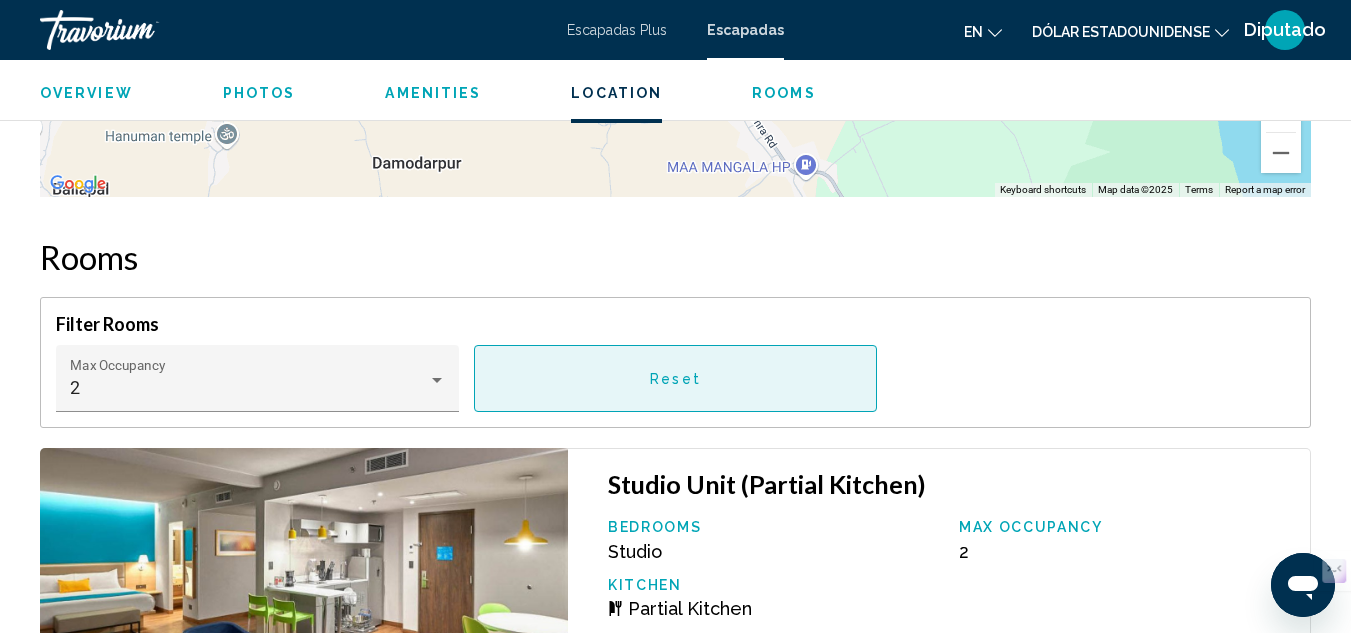 click on "Reset" at bounding box center (675, 379) 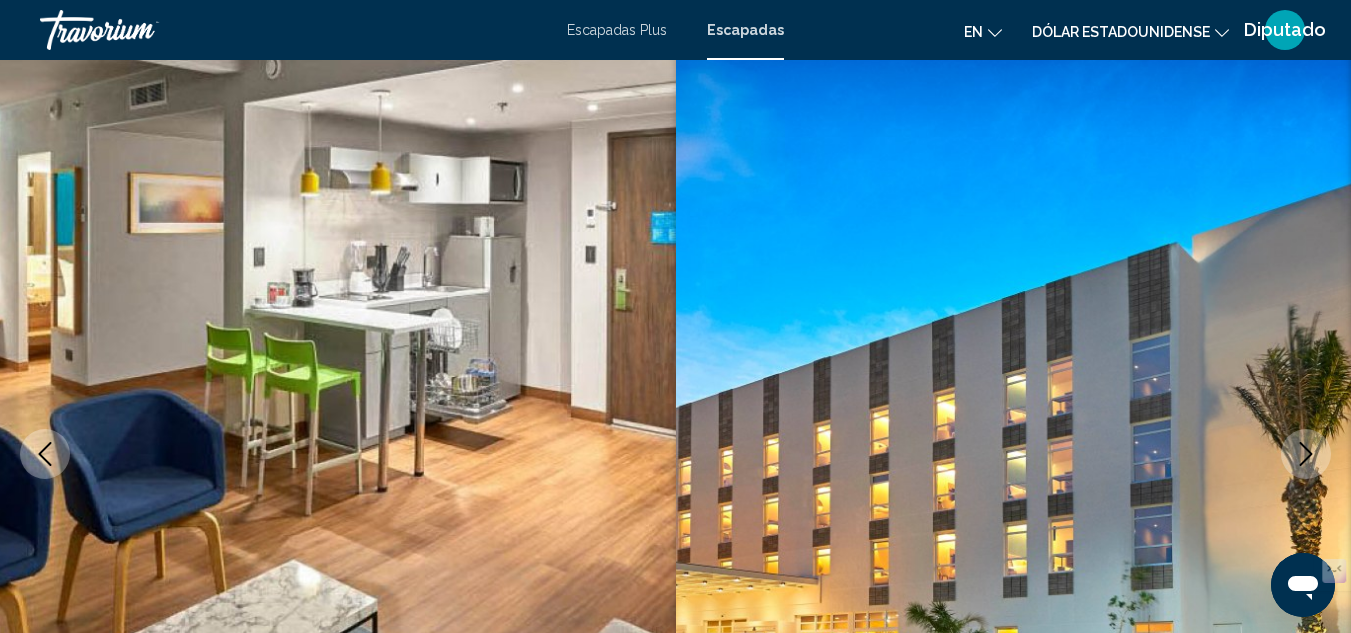 scroll, scrollTop: 0, scrollLeft: 0, axis: both 